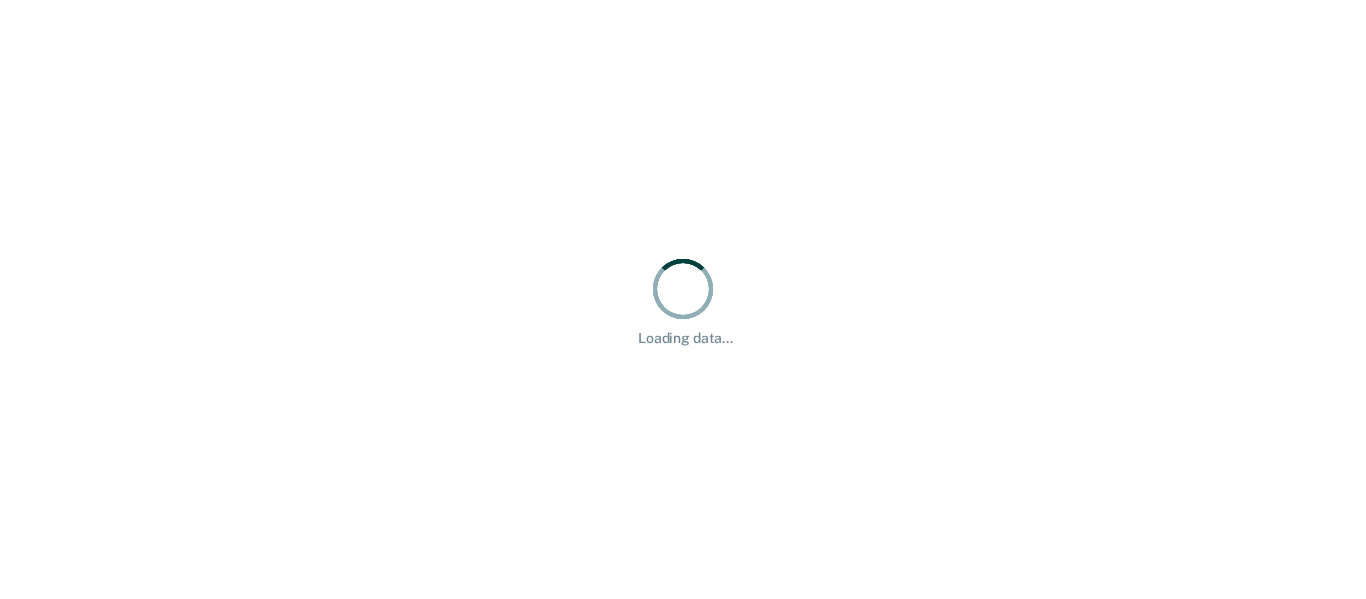 scroll, scrollTop: 0, scrollLeft: 0, axis: both 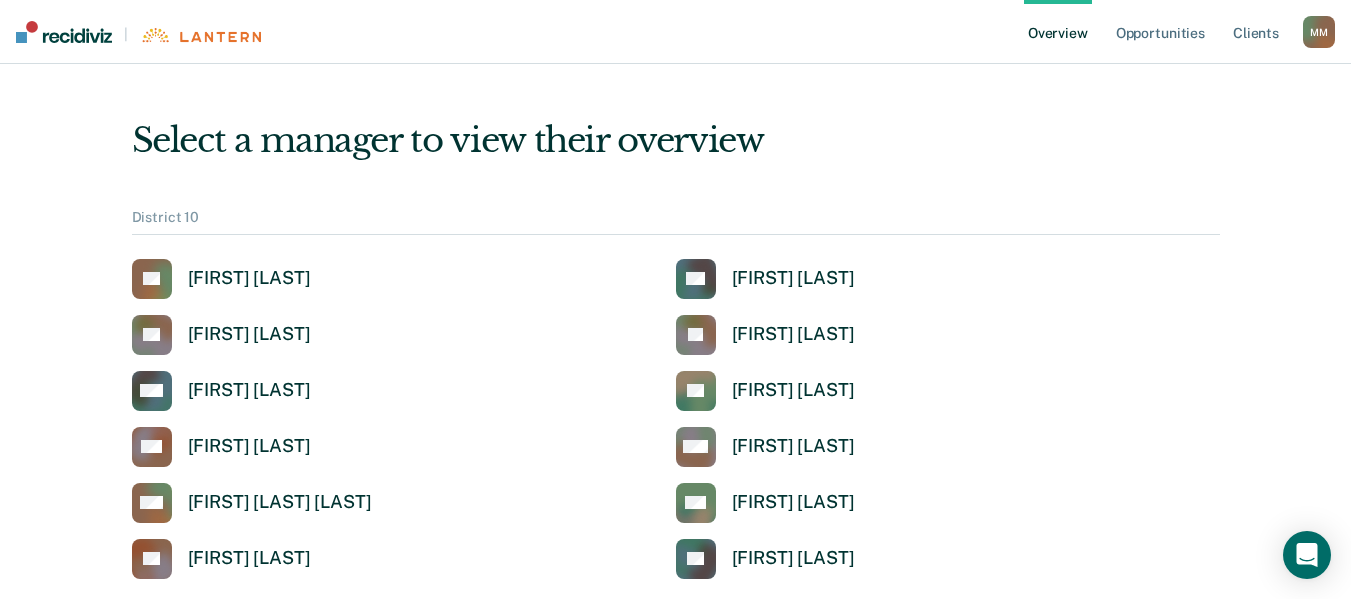 click on "M M" at bounding box center (1319, 32) 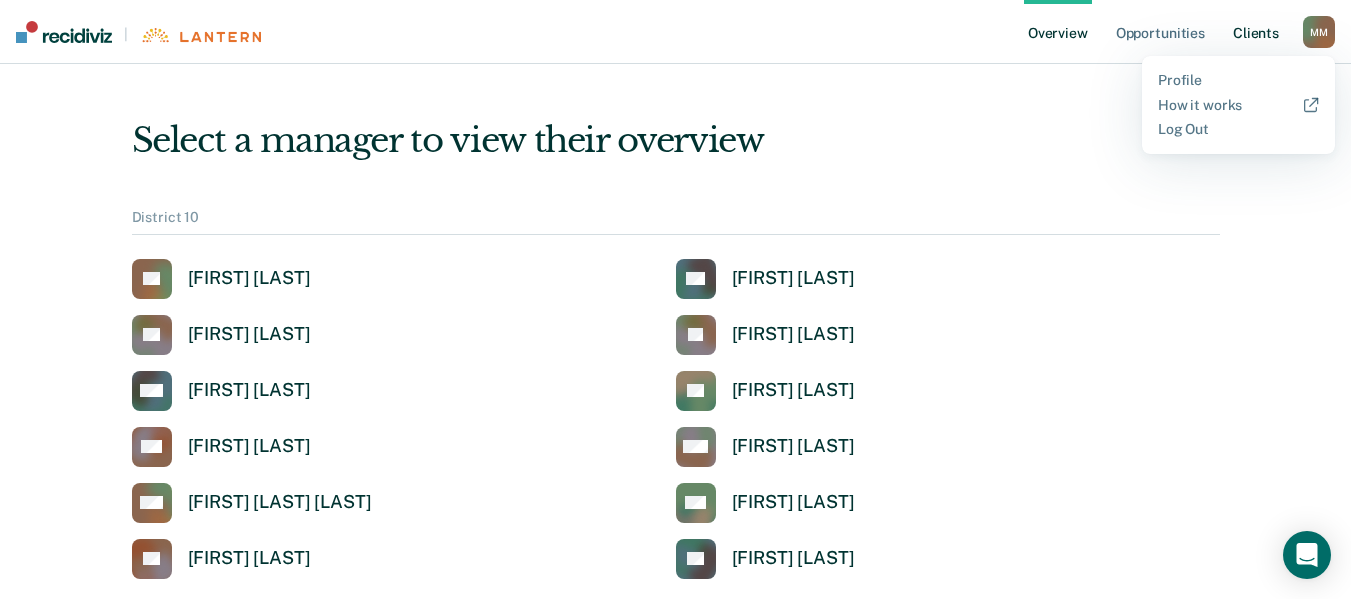 click on "Client s" at bounding box center (1256, 32) 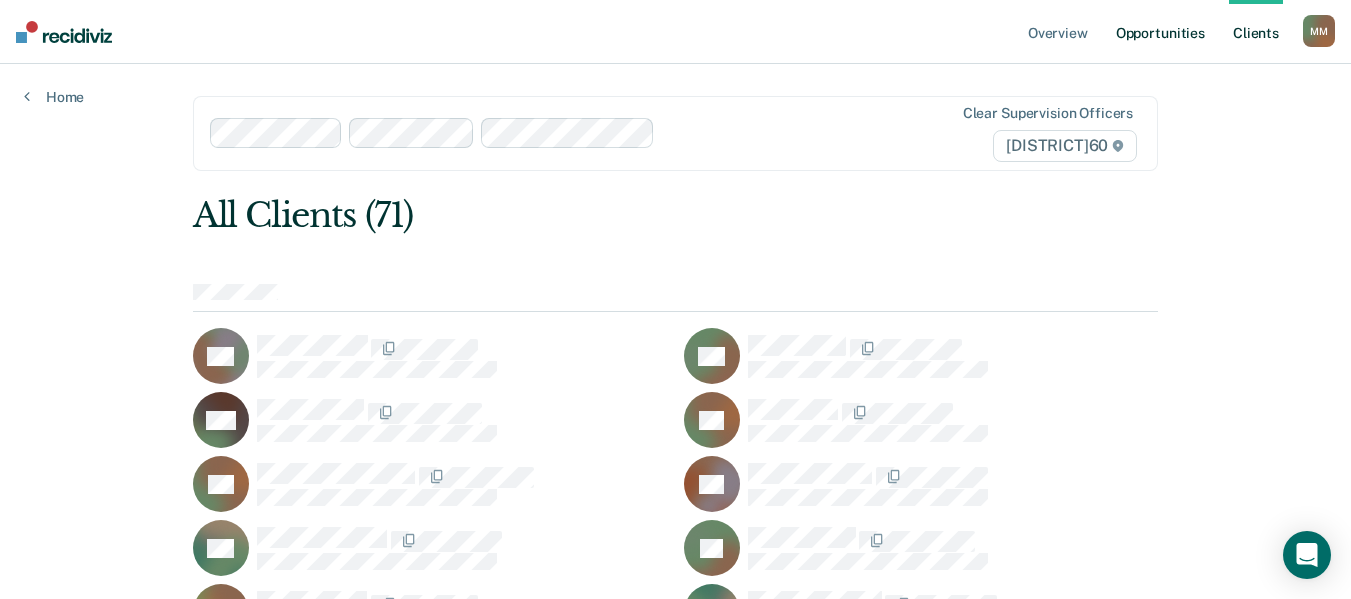 click on "Opportunities" at bounding box center (1160, 32) 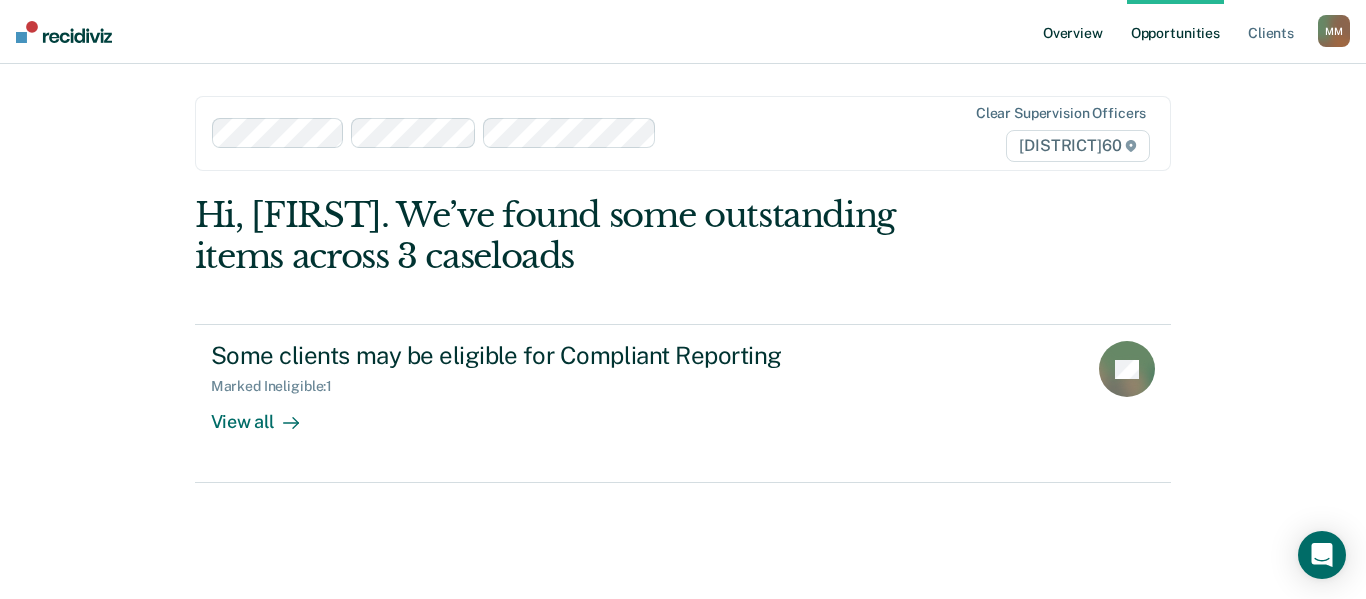 click on "Overview" at bounding box center [1073, 32] 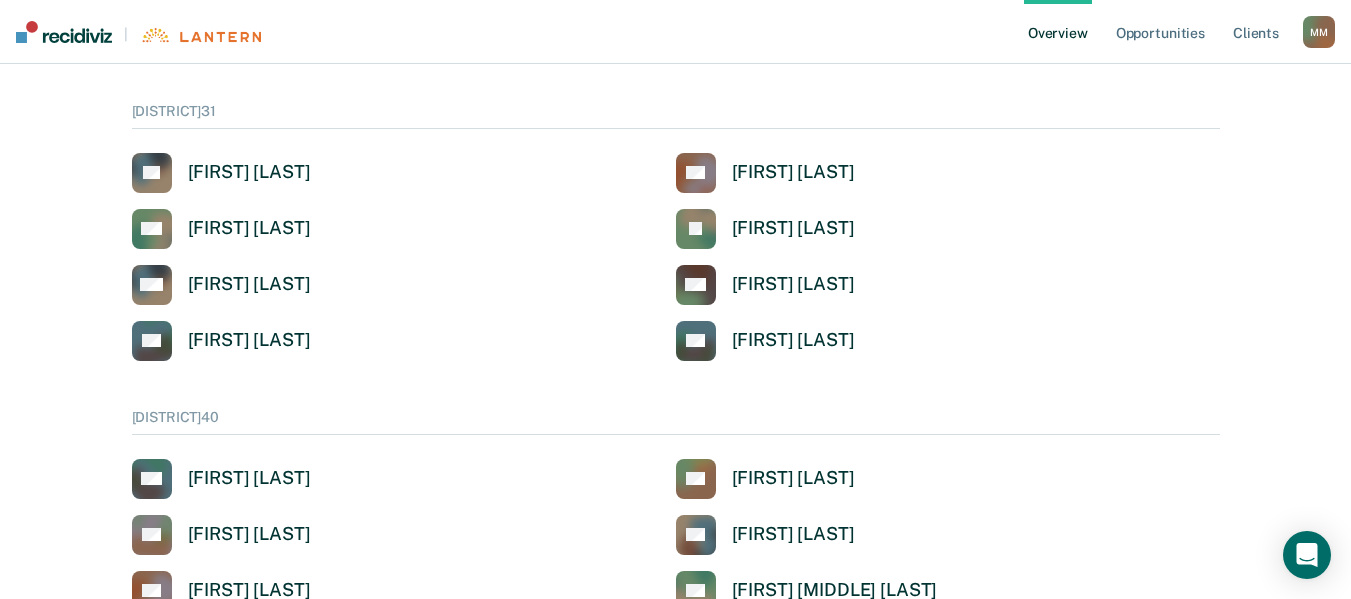 scroll, scrollTop: 1684, scrollLeft: 0, axis: vertical 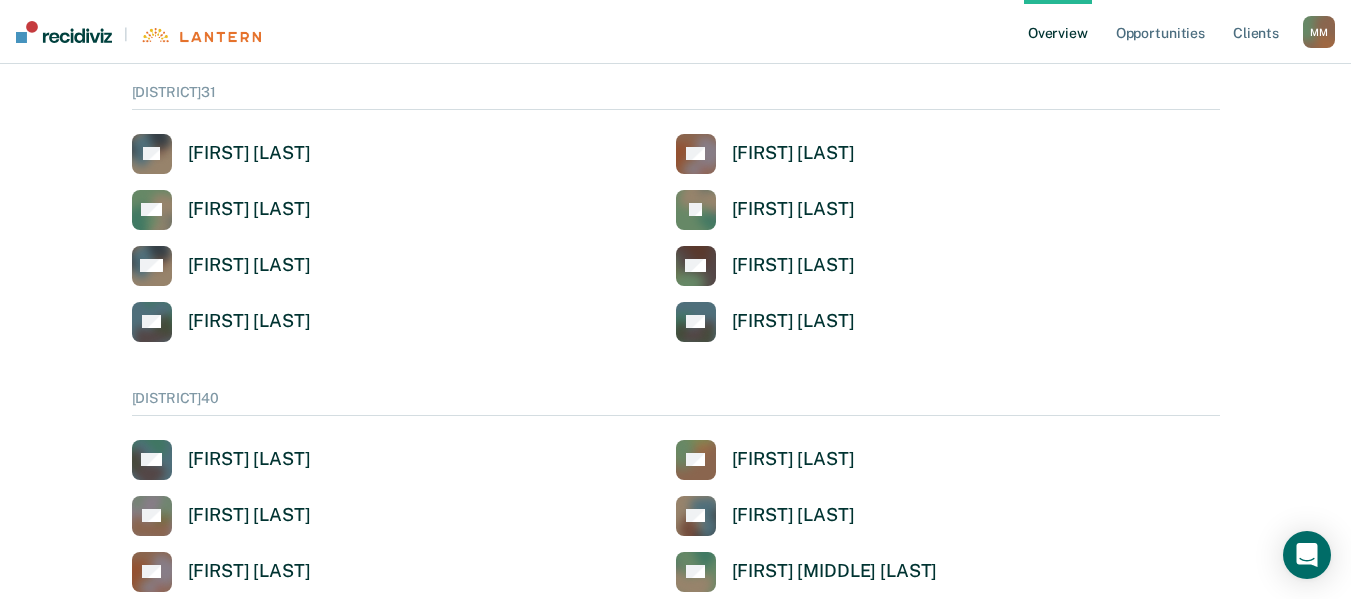 click at bounding box center (200, 35) 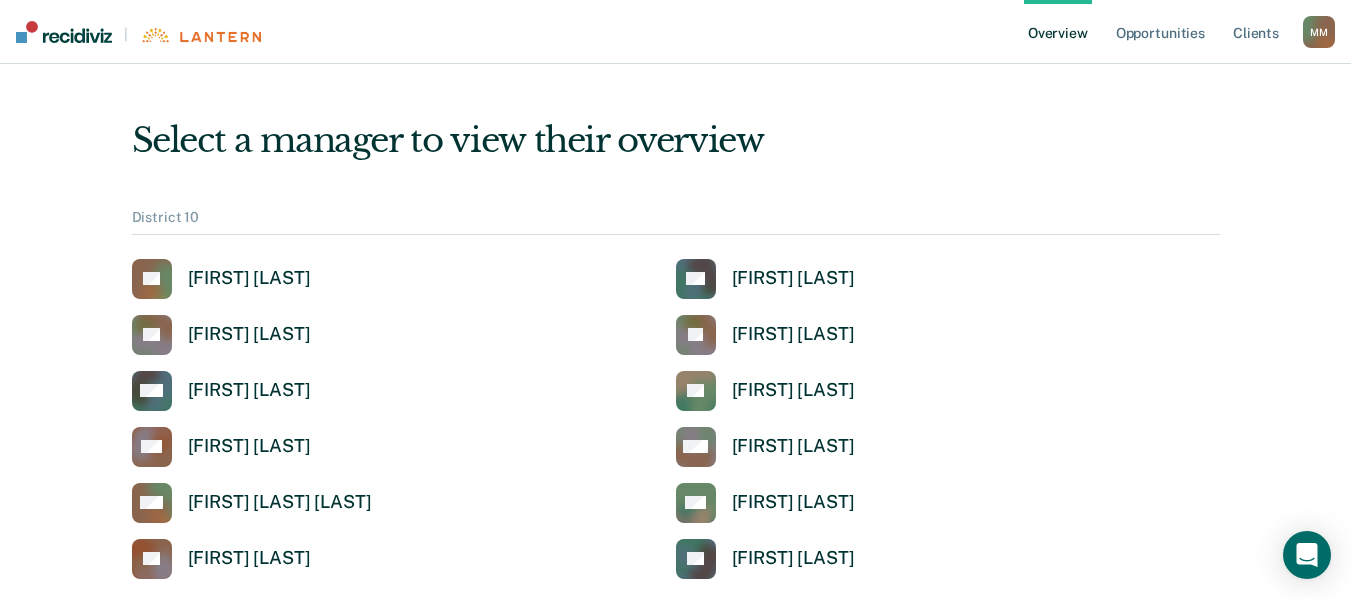 click at bounding box center (64, 32) 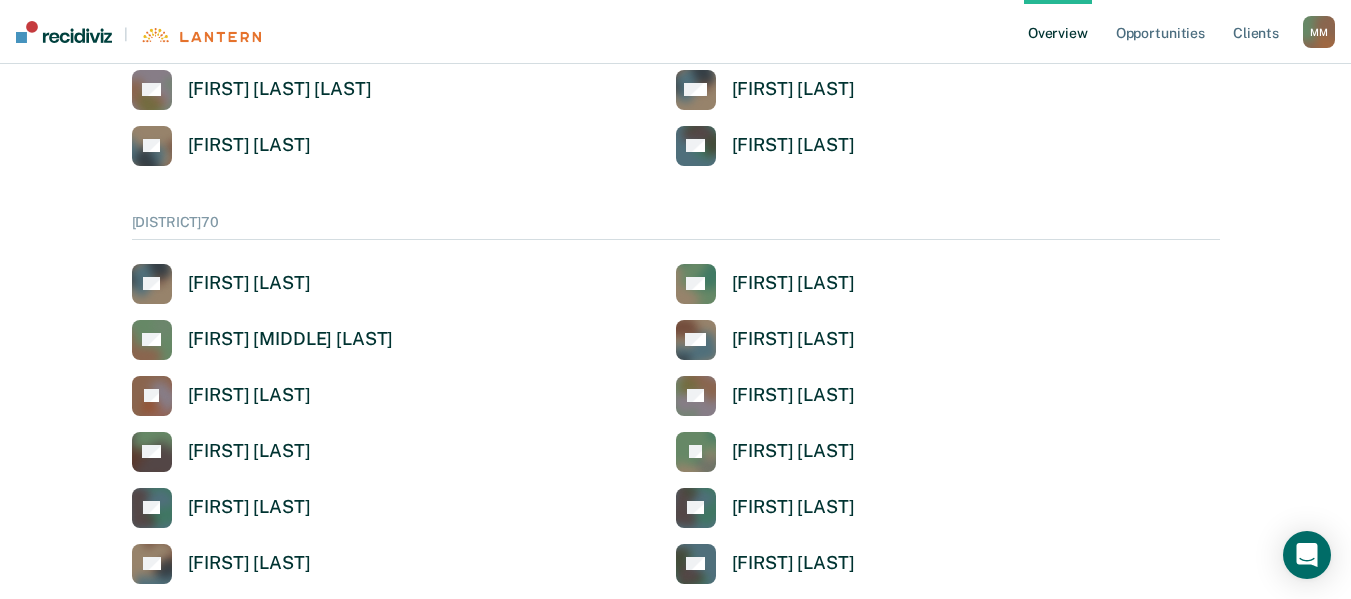 scroll, scrollTop: 3786, scrollLeft: 0, axis: vertical 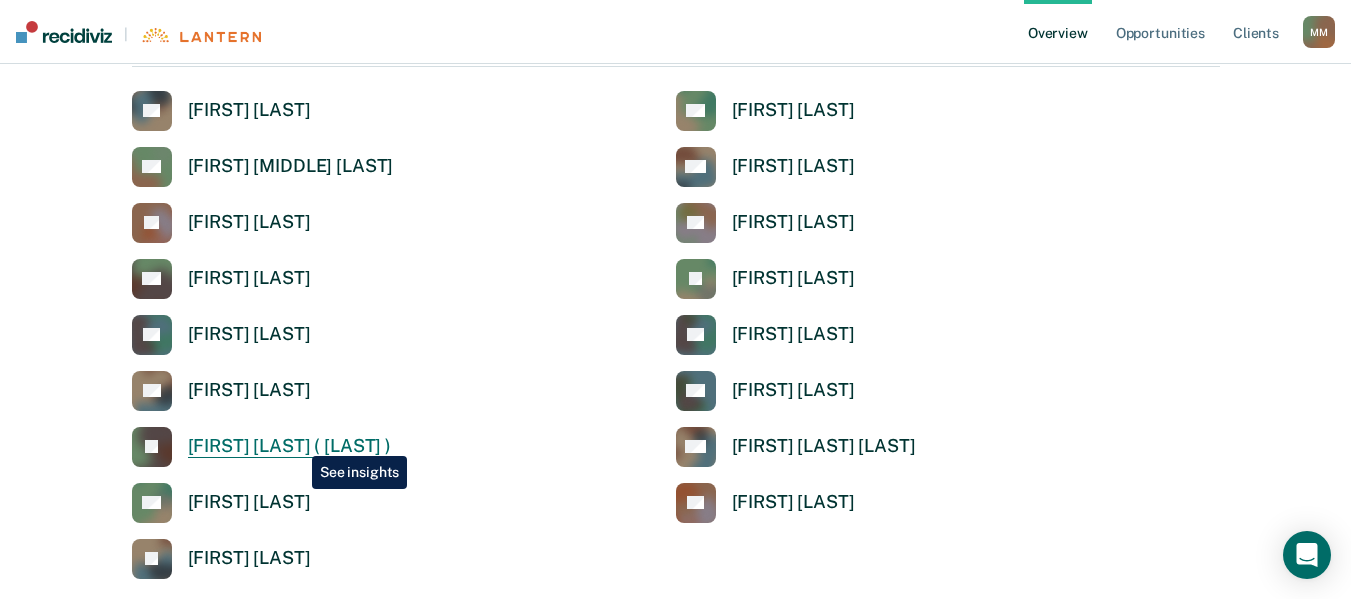 click on "[FIRST] [LAST] ( [LAST] )" at bounding box center (290, 446) 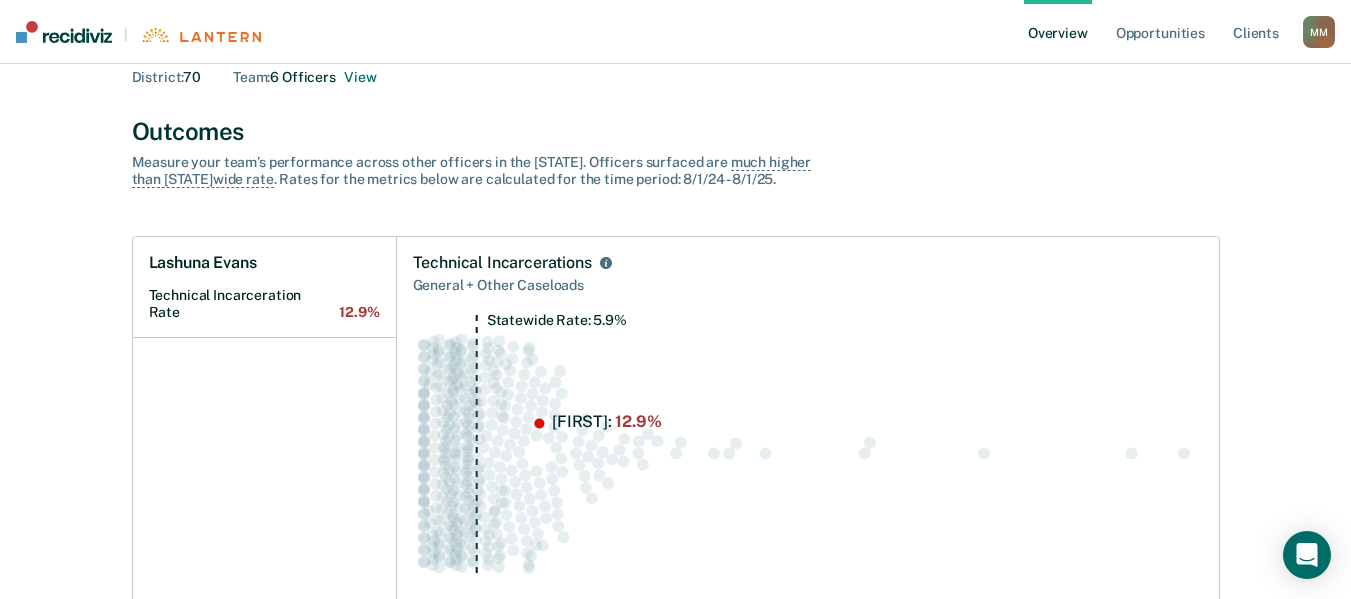 scroll, scrollTop: 0, scrollLeft: 0, axis: both 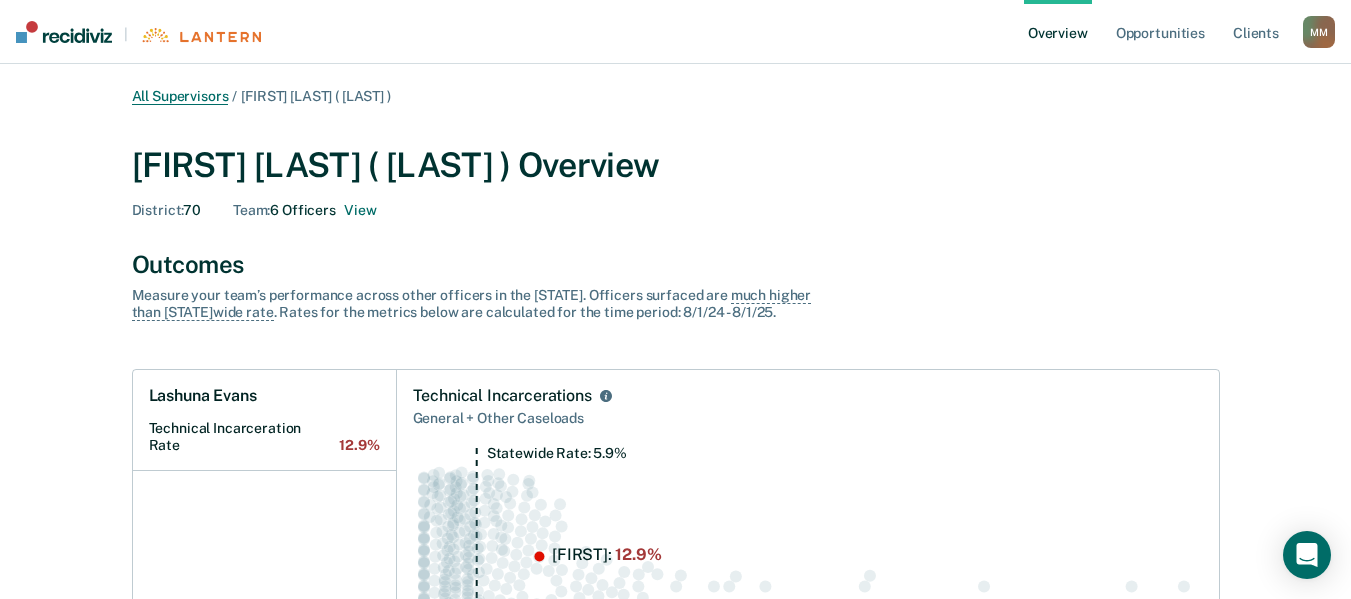 click on "All Supervisors" at bounding box center [180, 96] 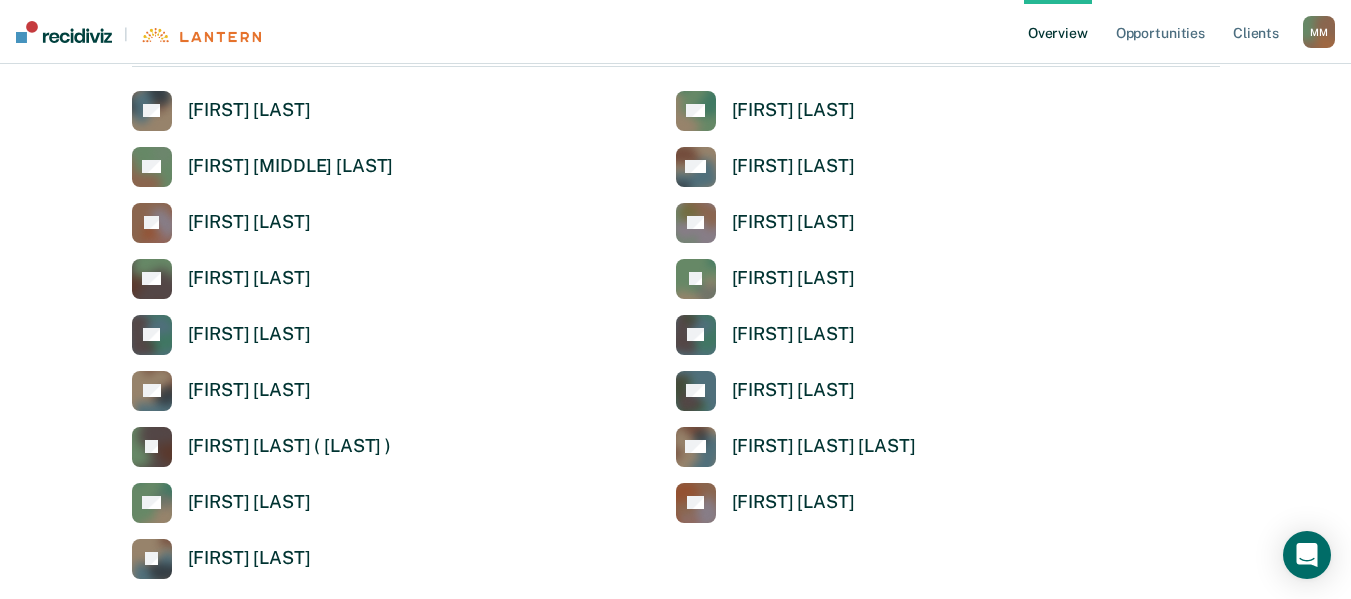 scroll, scrollTop: 3759, scrollLeft: 0, axis: vertical 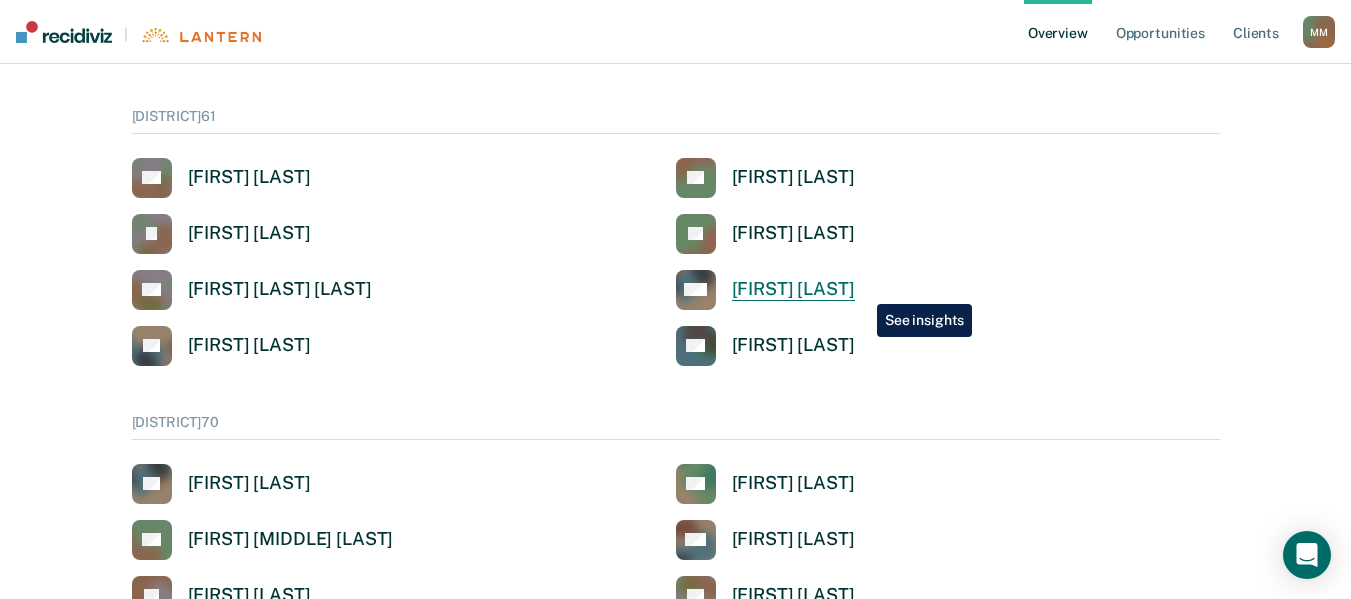 click on "[FIRST] [LAST]" at bounding box center [793, 289] 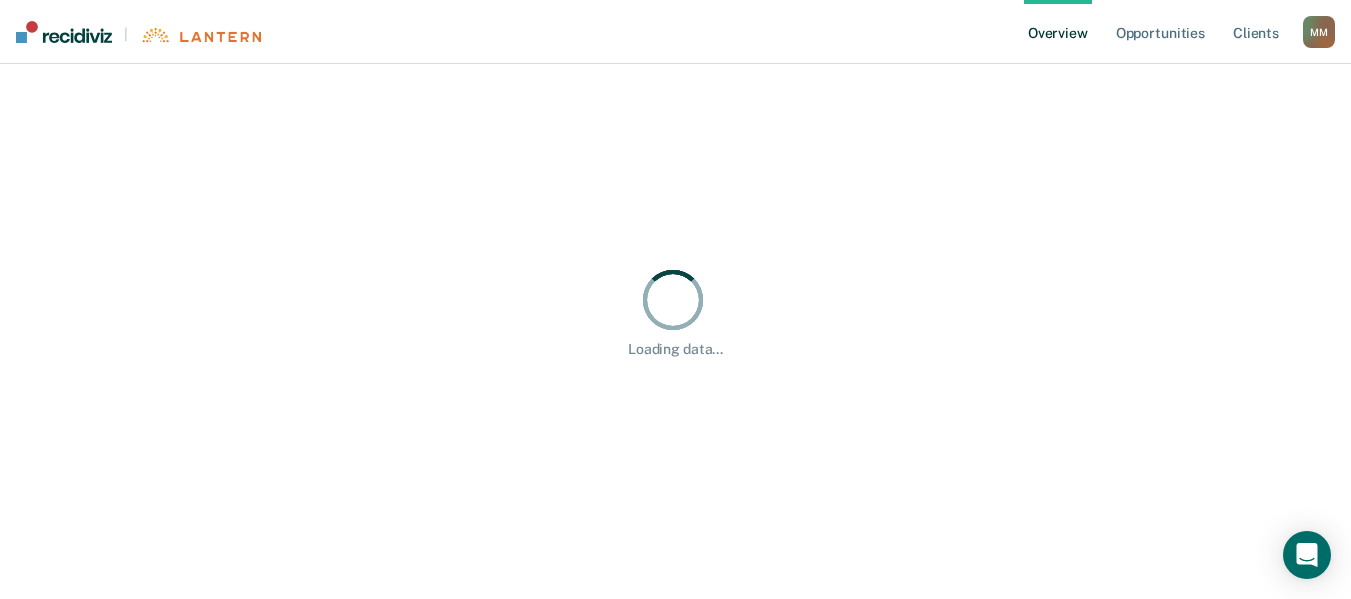 scroll, scrollTop: 0, scrollLeft: 0, axis: both 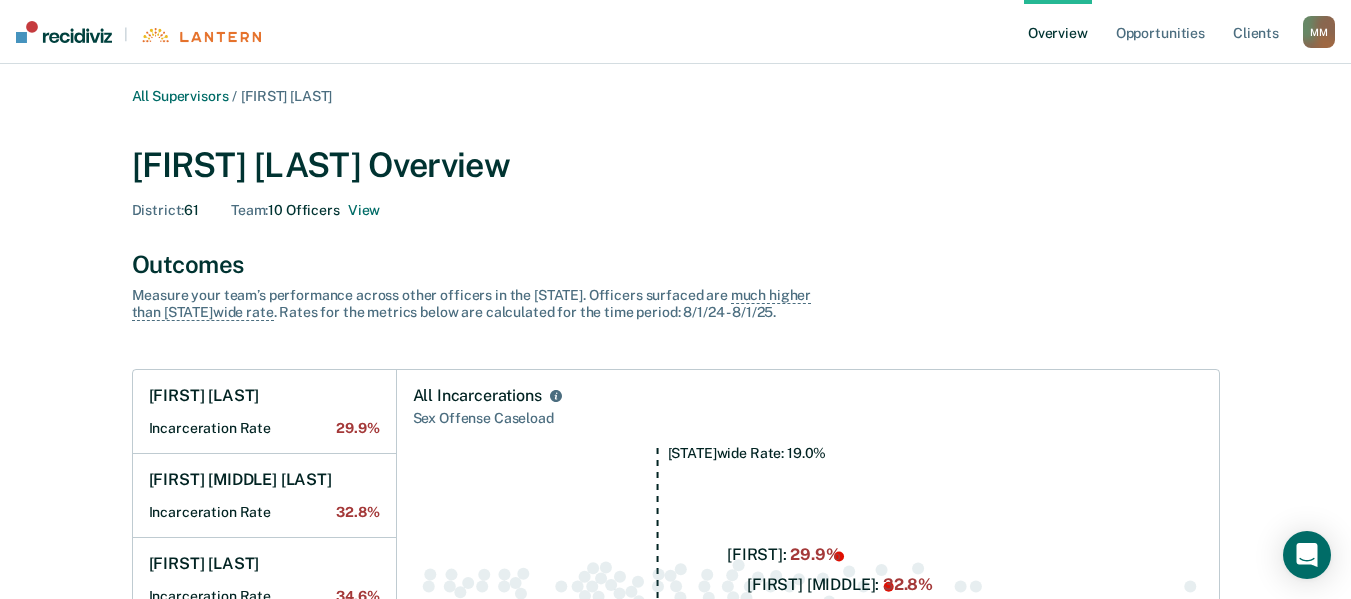 click on "| Overview Opportunities Client s [FIRST] [LAST] [INITIAL] Profile How it works Log Out" at bounding box center [675, 32] 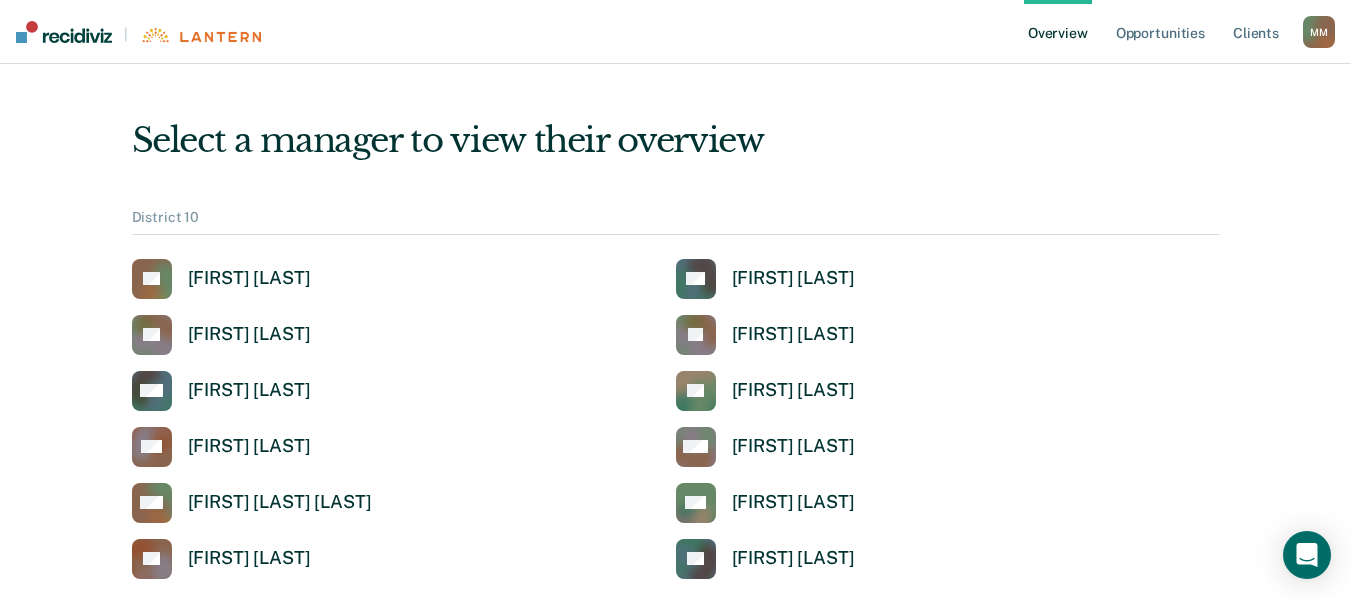 drag, startPoint x: 1361, startPoint y: 69, endPoint x: 1305, endPoint y: 220, distance: 161.04968 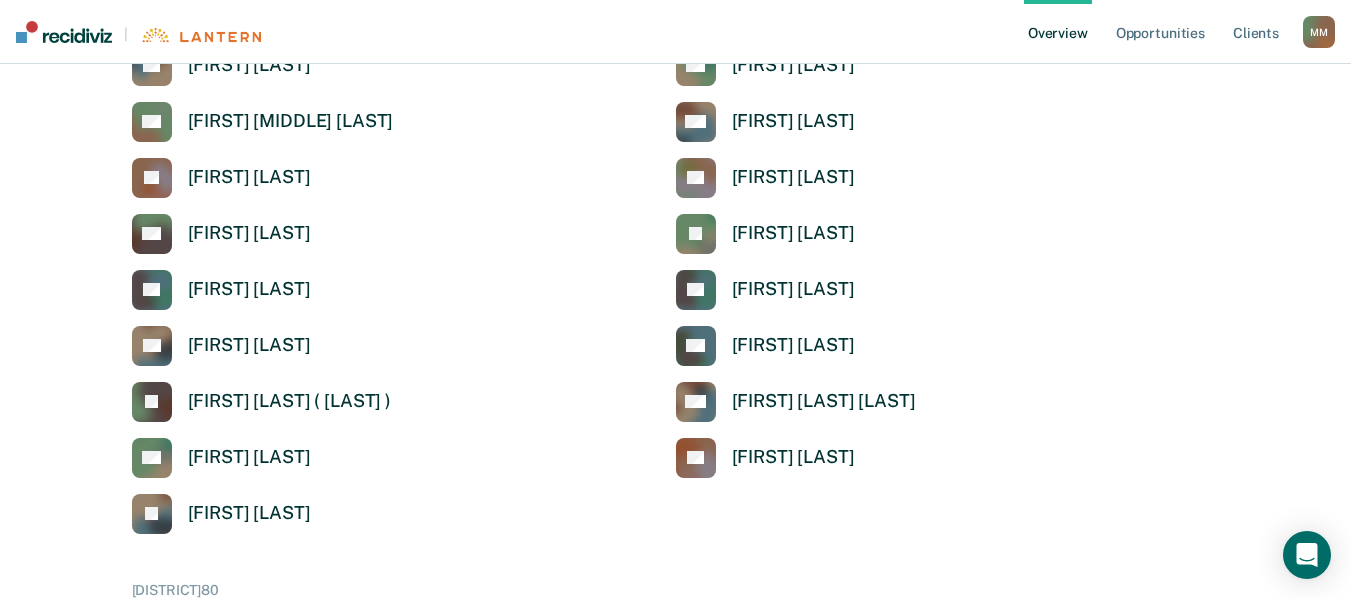 scroll, scrollTop: 3804, scrollLeft: 0, axis: vertical 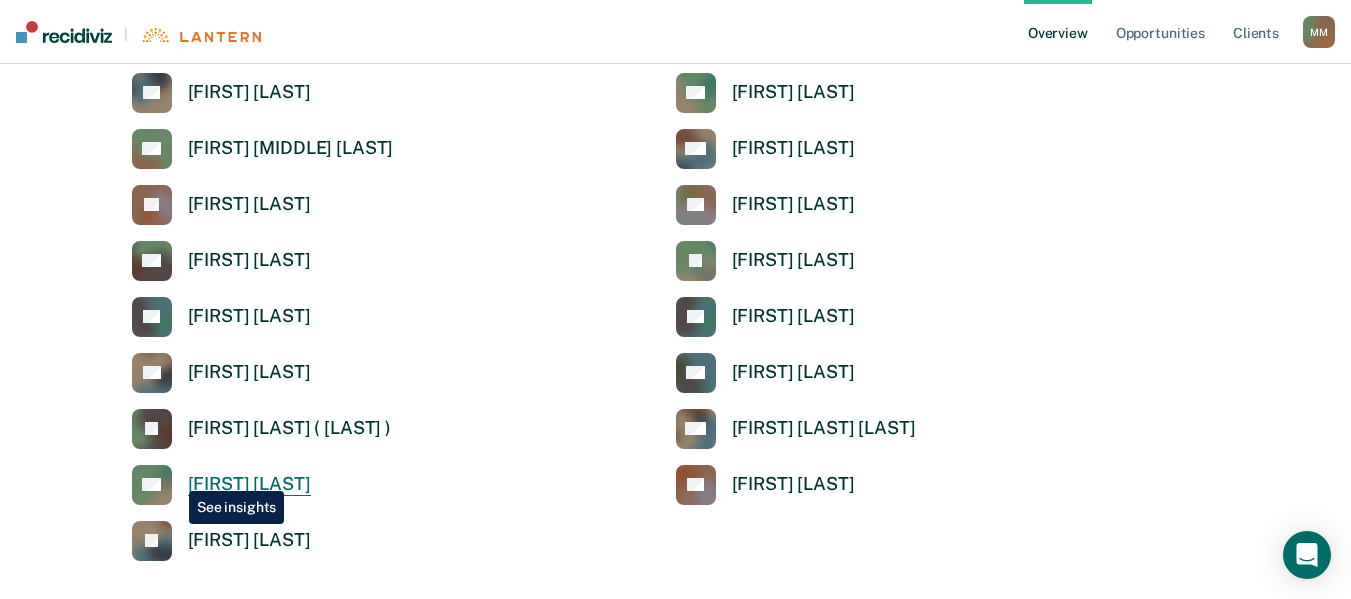 click on "[STATE] [FIRST] [LAST]" at bounding box center [221, 485] 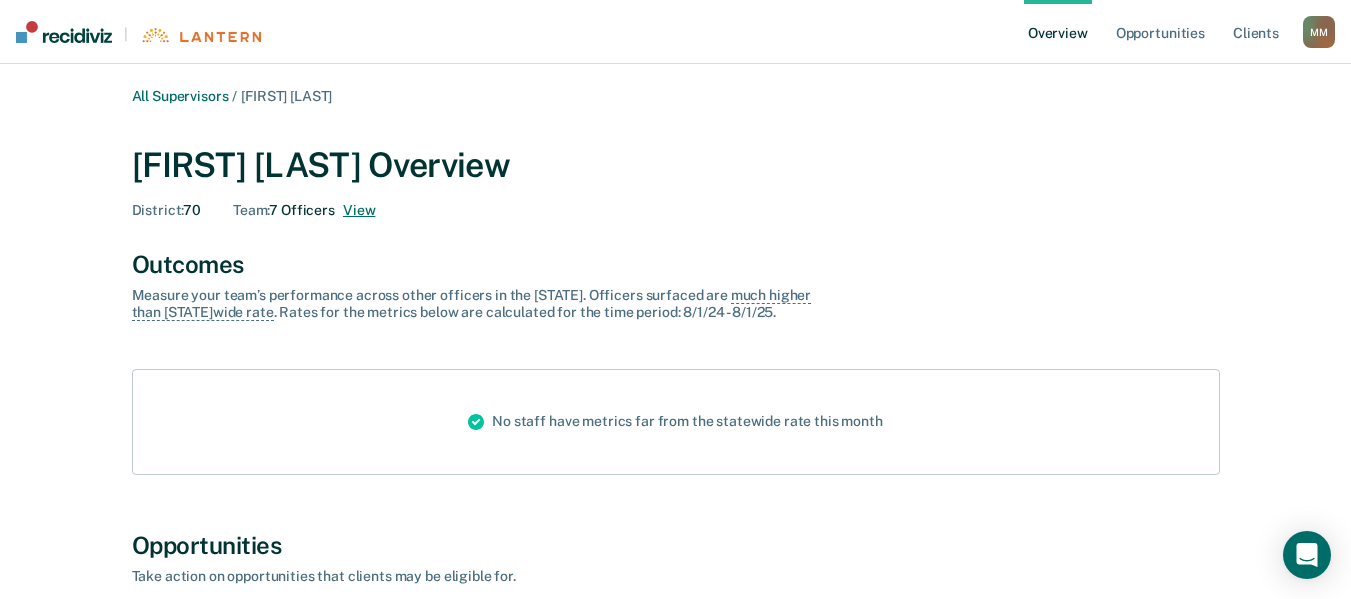 click on "View" at bounding box center (359, 210) 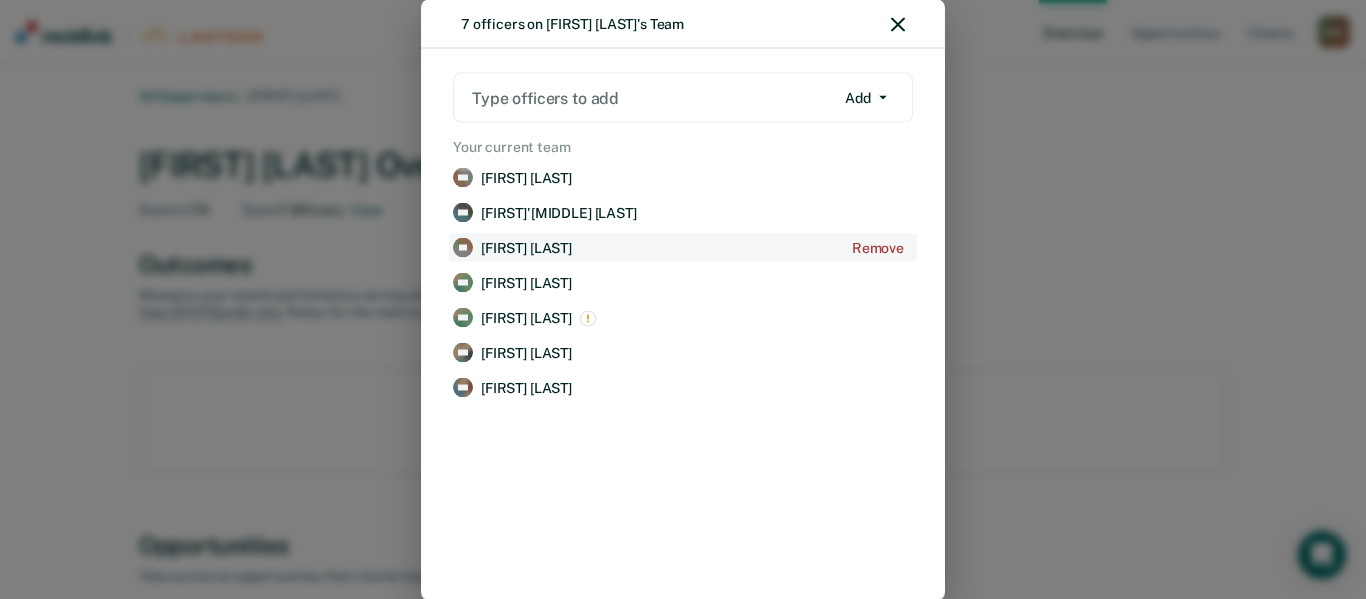 click on "[FIRST] [LAST]" at bounding box center (526, 247) 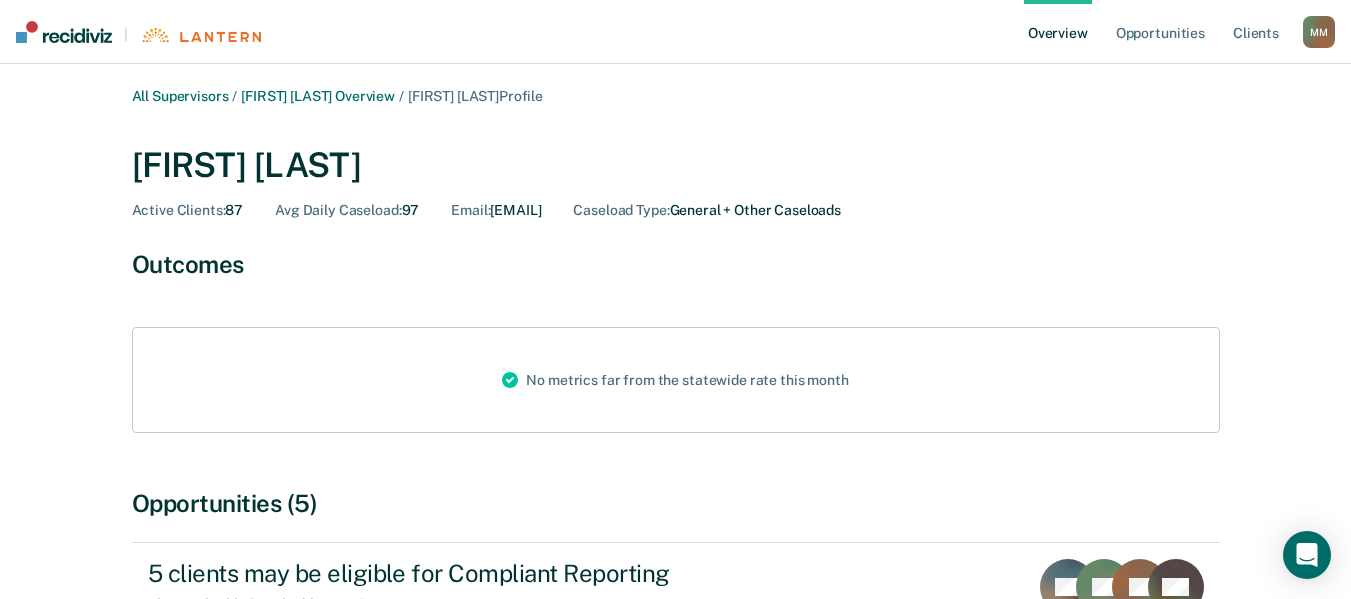 drag, startPoint x: 1358, startPoint y: 140, endPoint x: 1207, endPoint y: 346, distance: 255.41534 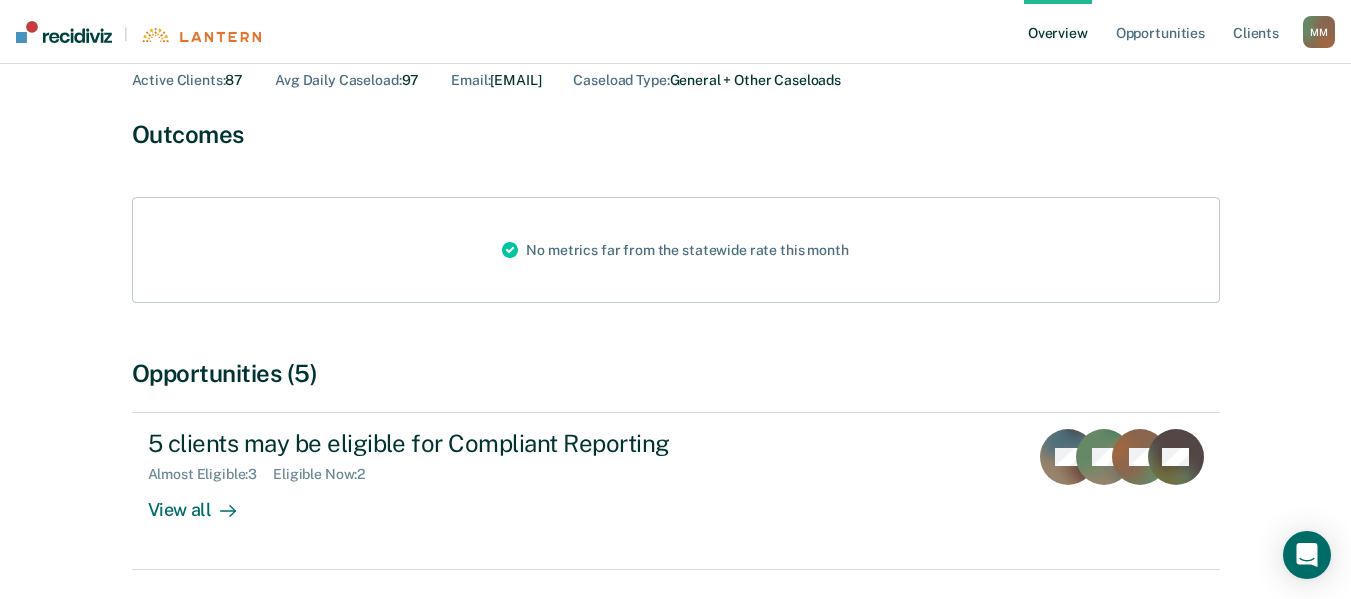 scroll, scrollTop: 205, scrollLeft: 0, axis: vertical 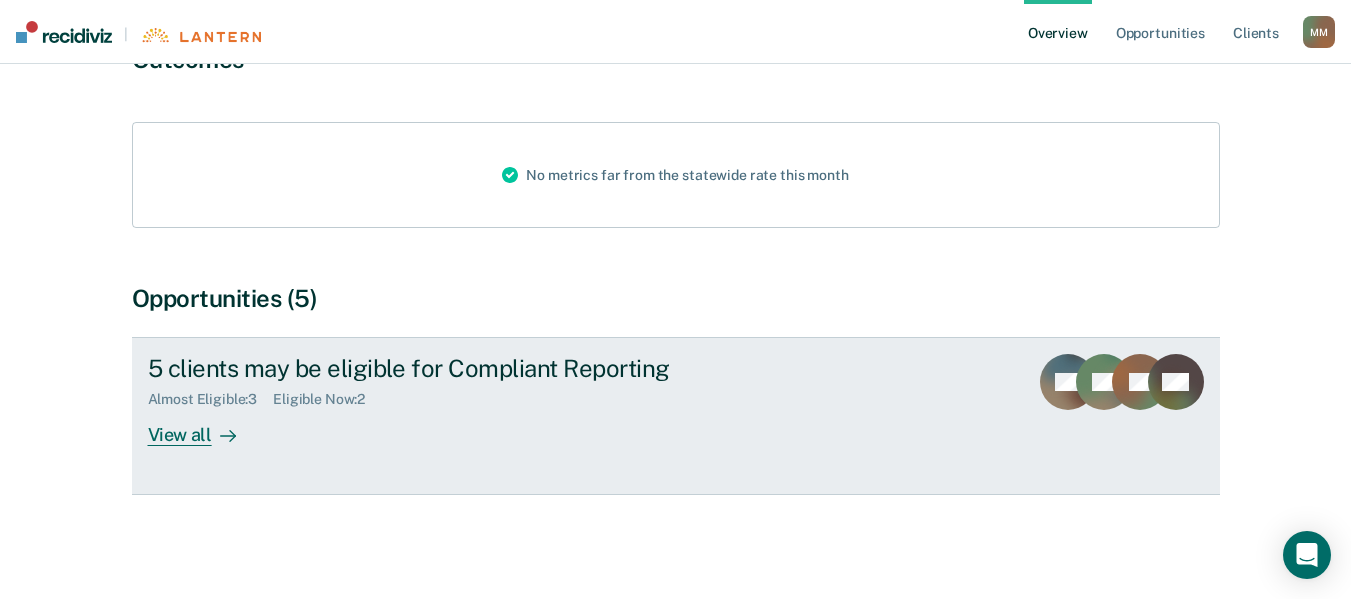 drag, startPoint x: 1353, startPoint y: 120, endPoint x: 762, endPoint y: 349, distance: 633.8154 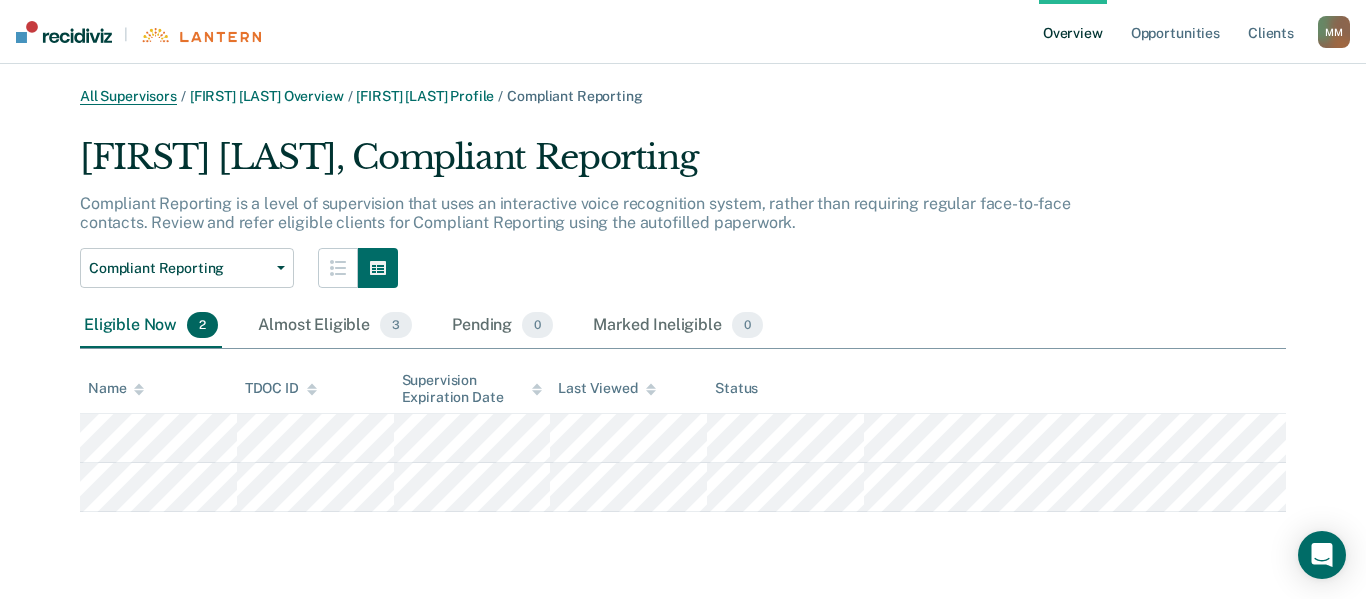 click on "All Supervisors" at bounding box center [128, 96] 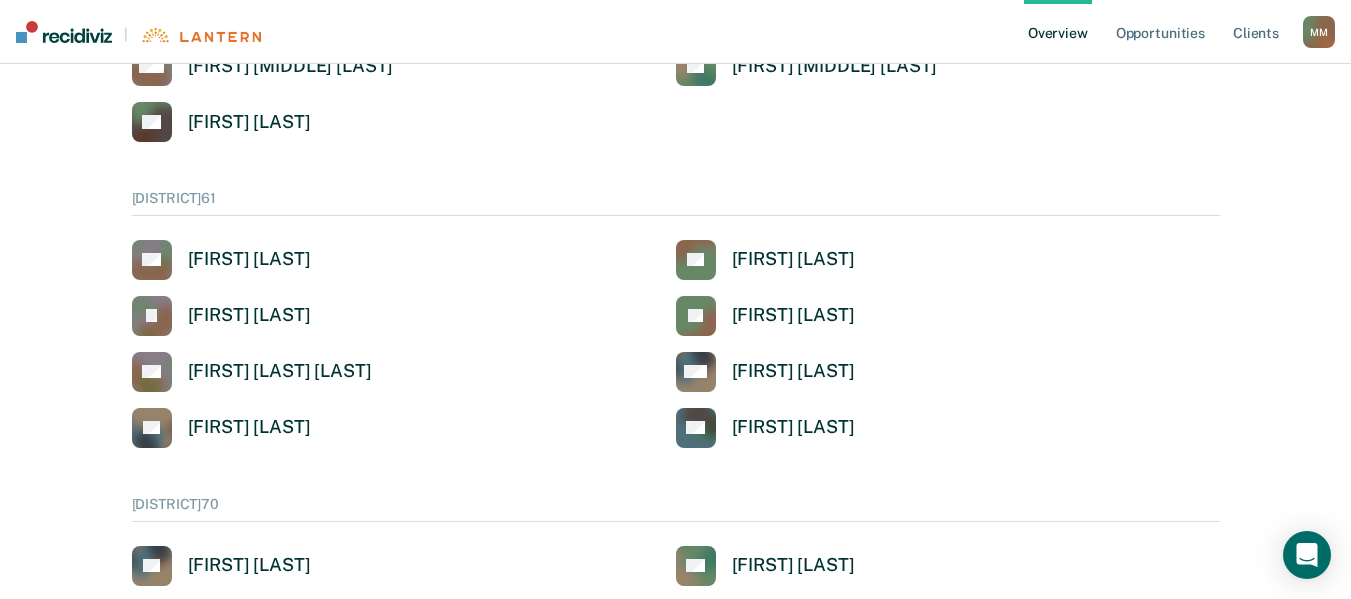 scroll, scrollTop: 0, scrollLeft: 0, axis: both 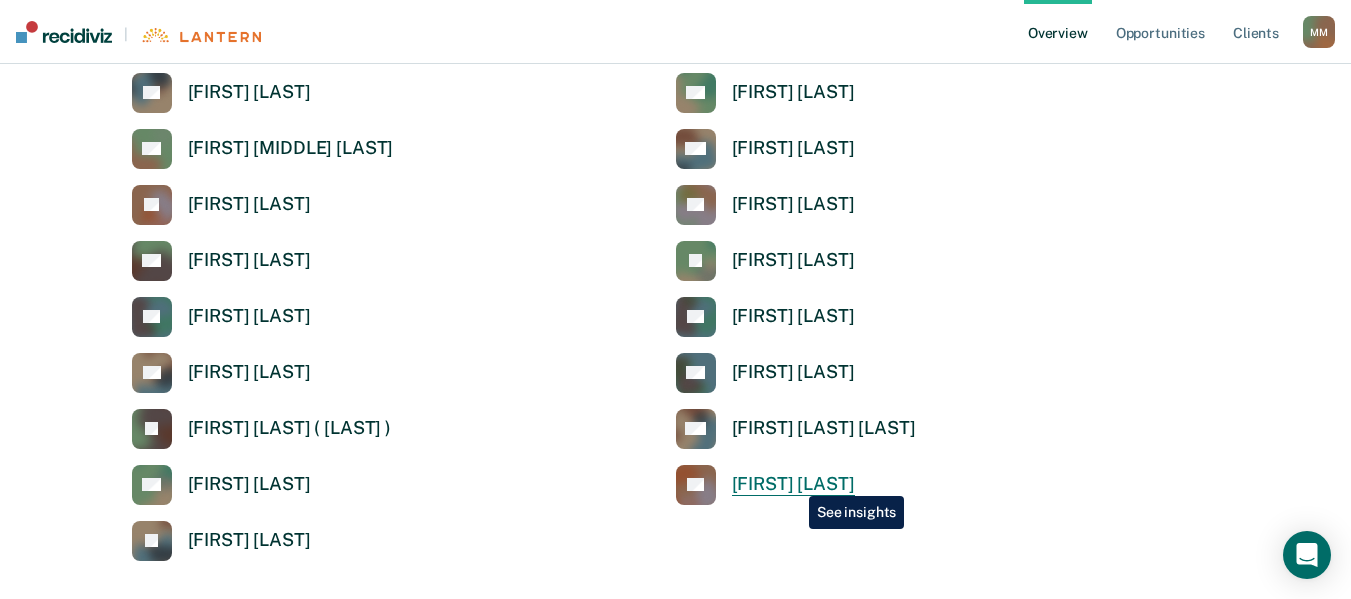 click on "[FIRST] [LAST]" at bounding box center [793, 484] 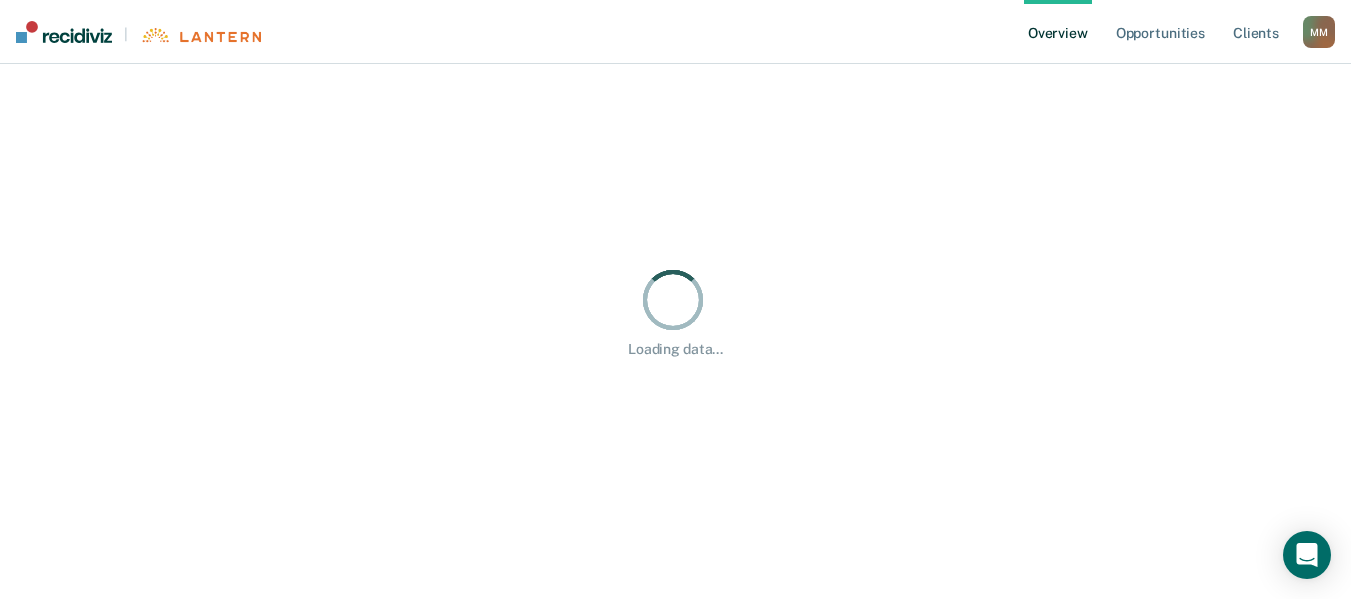 scroll, scrollTop: 0, scrollLeft: 0, axis: both 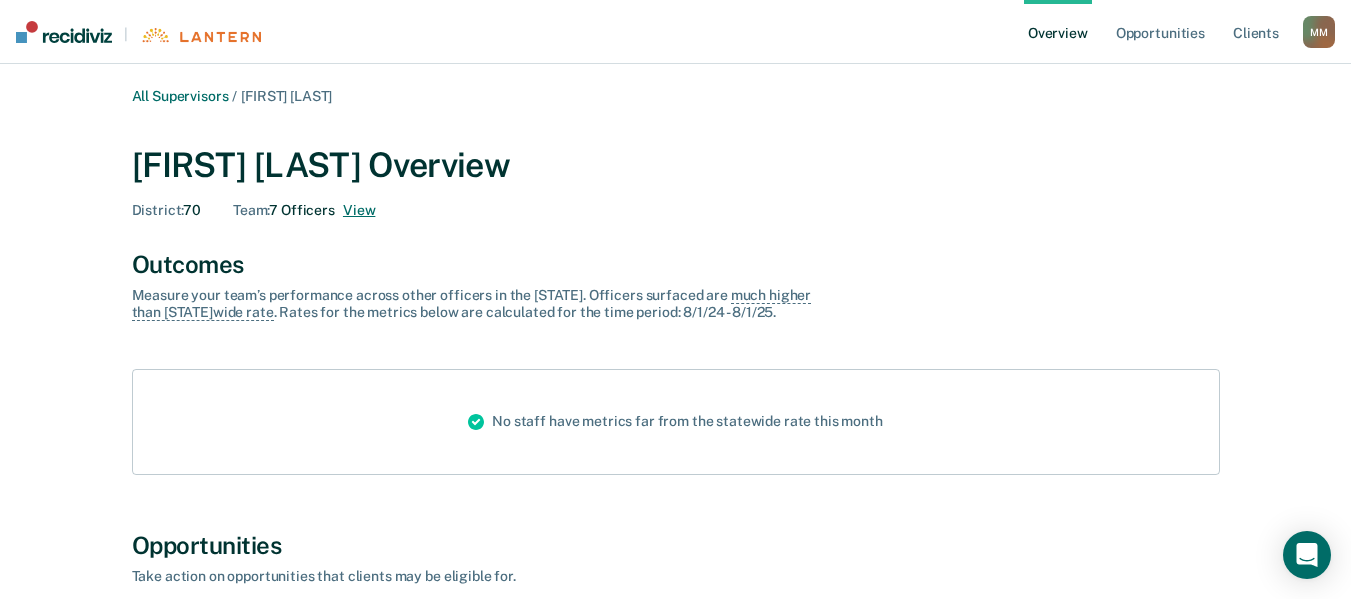 click on "View" at bounding box center (359, 210) 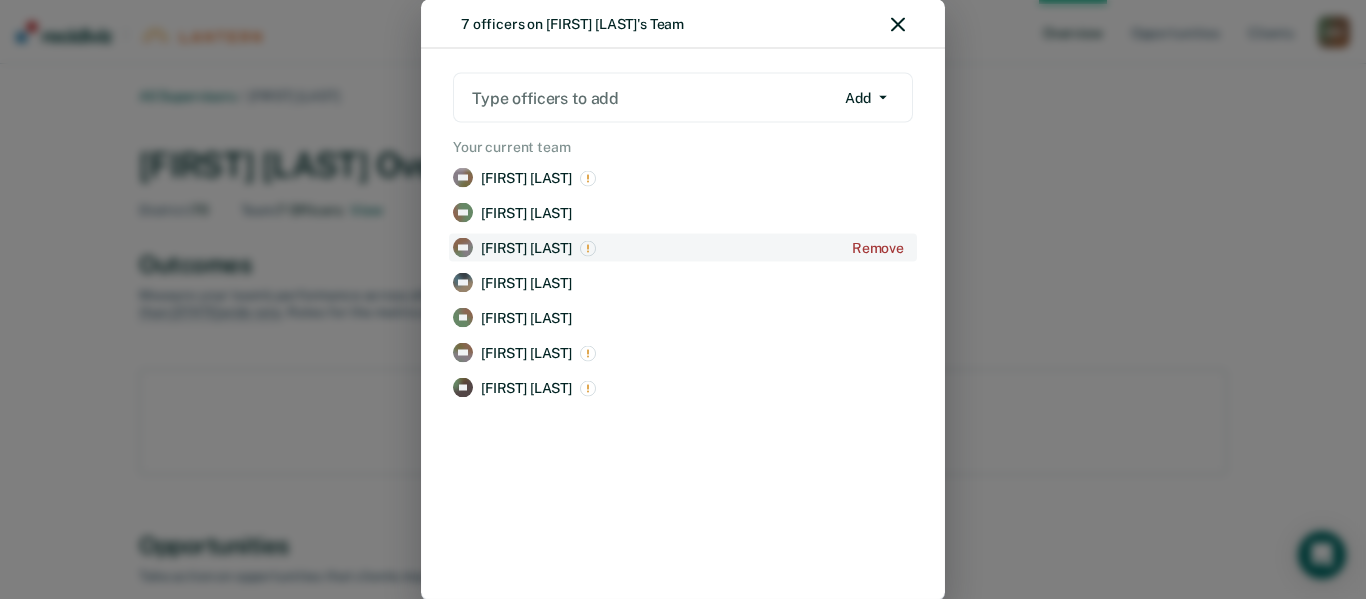 click on "[INITIAL] [INITIAL] [FIRST] [FIRST] Remove" at bounding box center [683, 247] 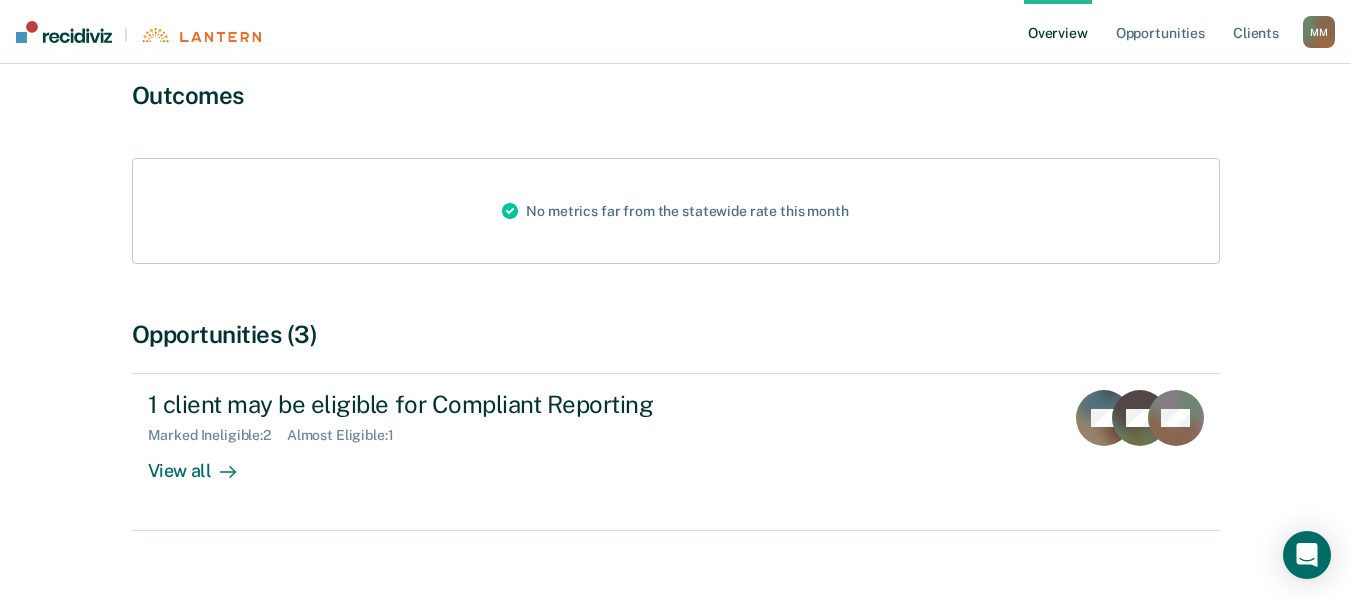 scroll, scrollTop: 205, scrollLeft: 0, axis: vertical 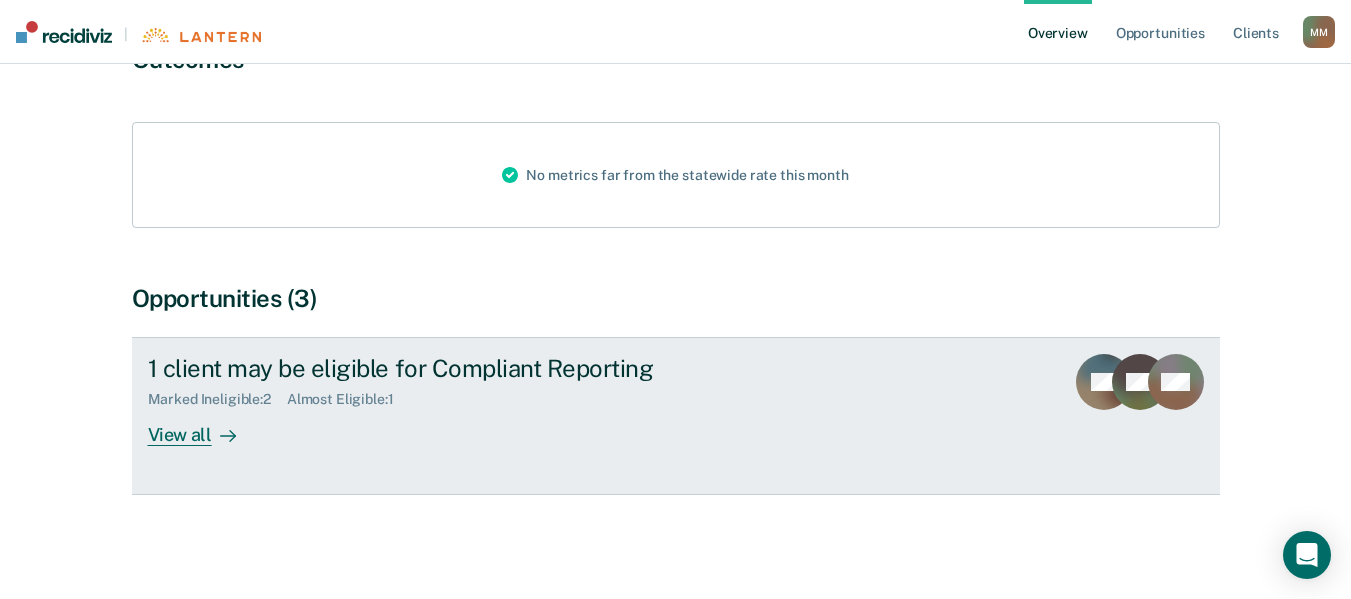 click on "View all" at bounding box center (204, 427) 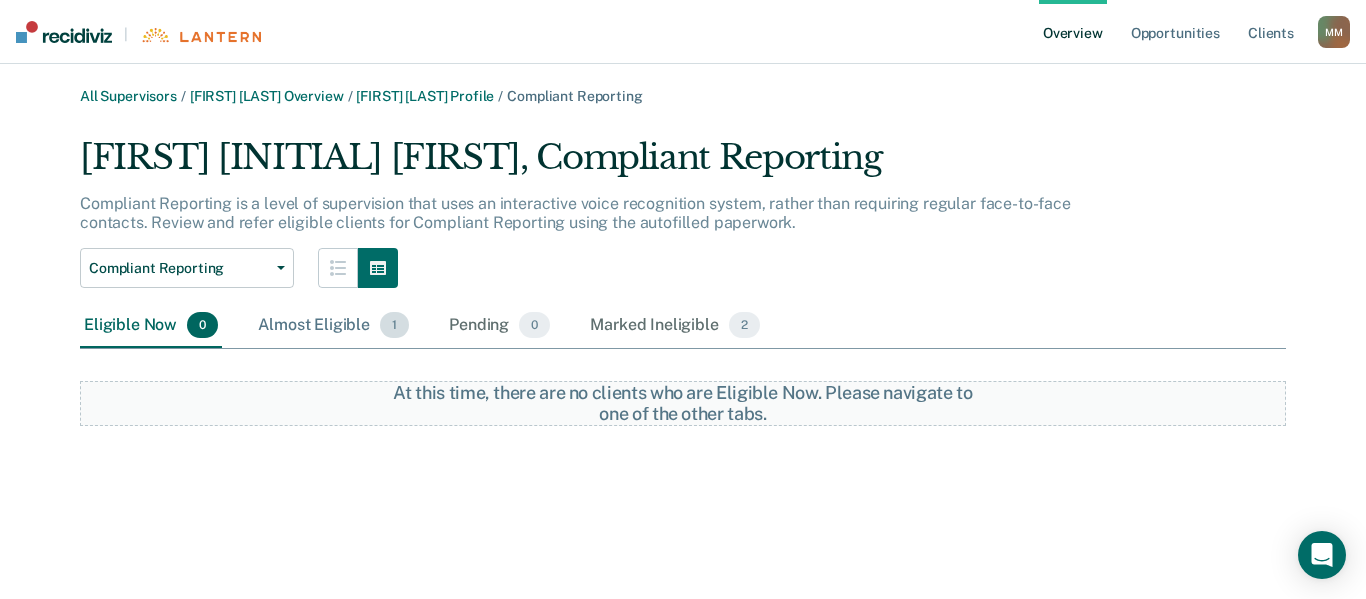 click on "Almost Eligible 1" at bounding box center (333, 326) 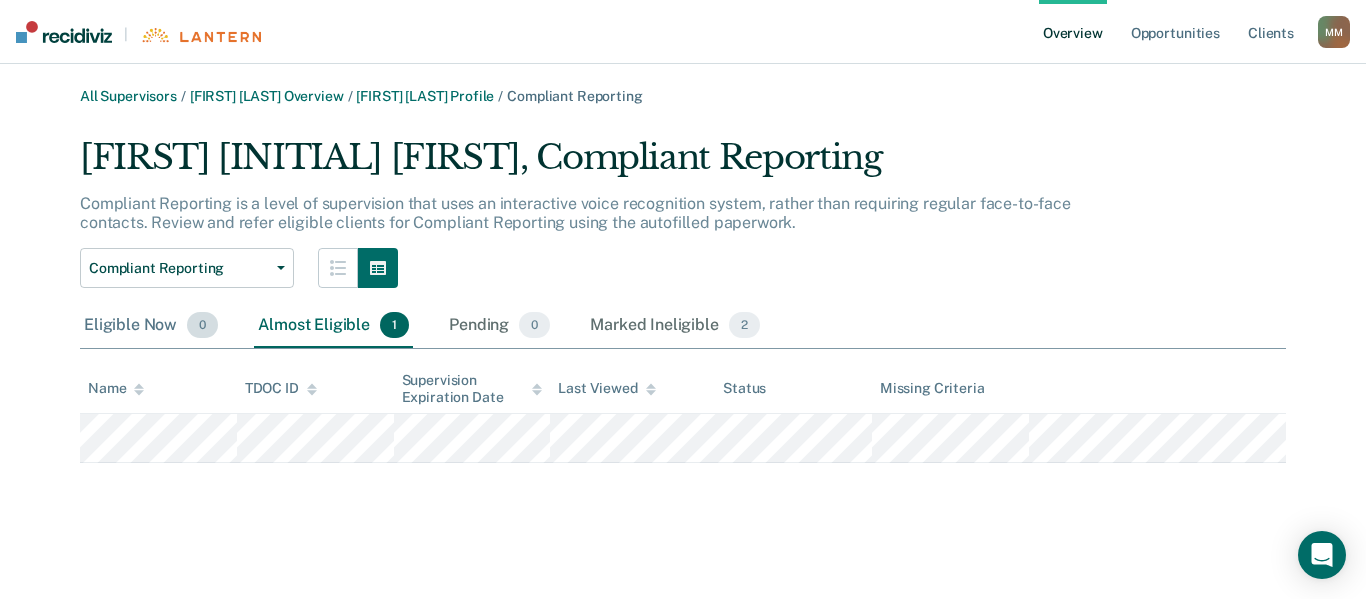 click on "Eligible Now 0" at bounding box center [151, 326] 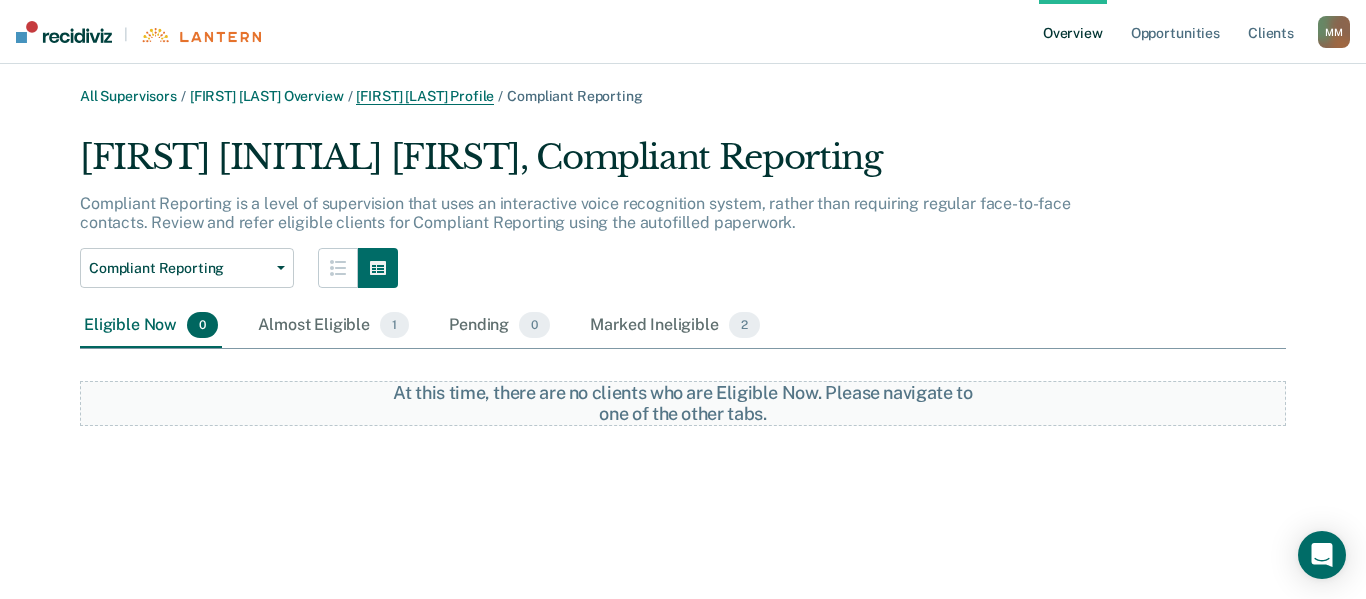 click on "[FIRST] [LAST] Profile" at bounding box center (425, 96) 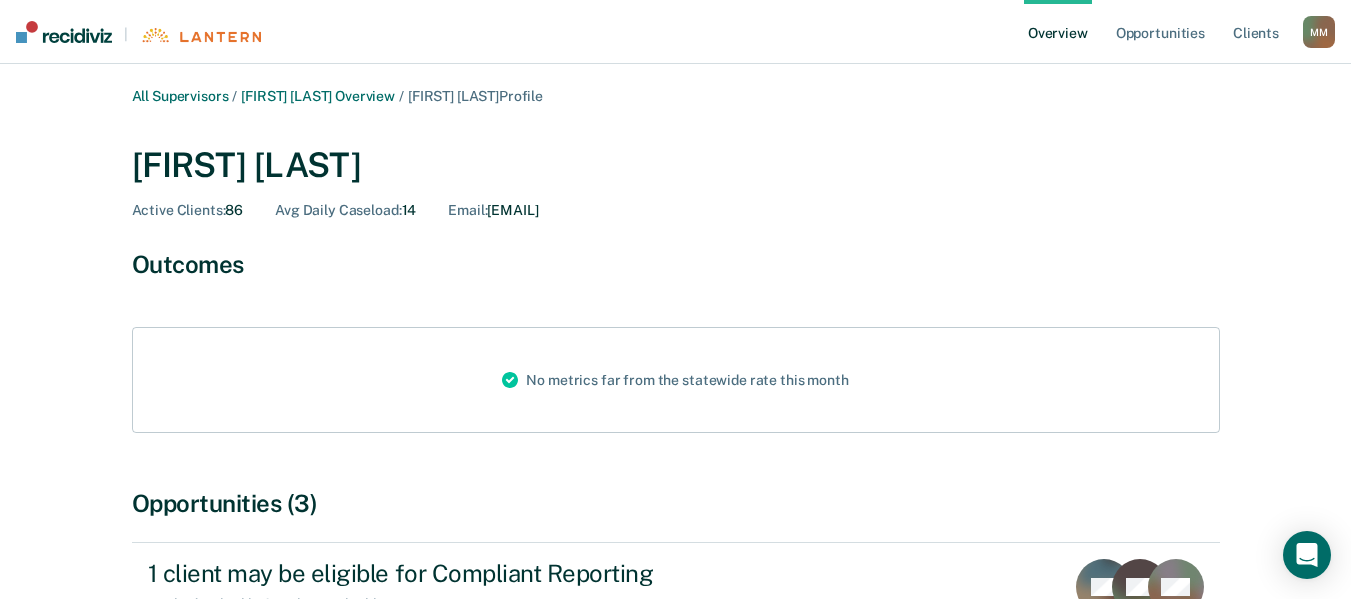 scroll, scrollTop: 205, scrollLeft: 0, axis: vertical 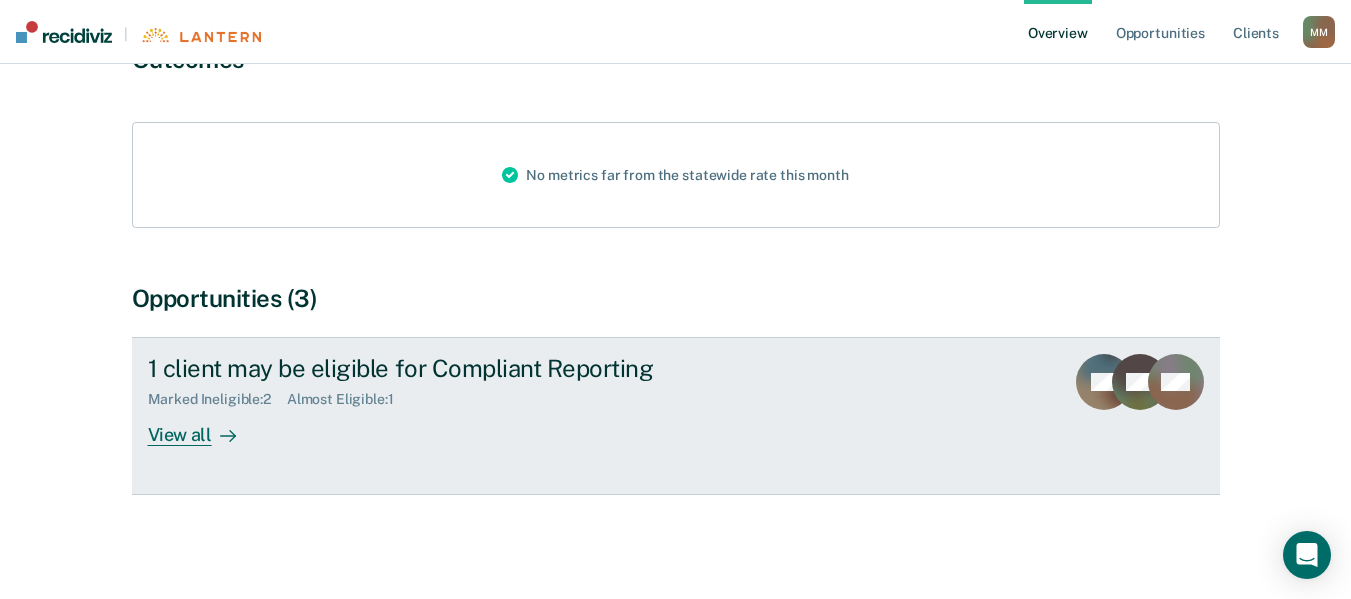 click on "View all" at bounding box center [204, 427] 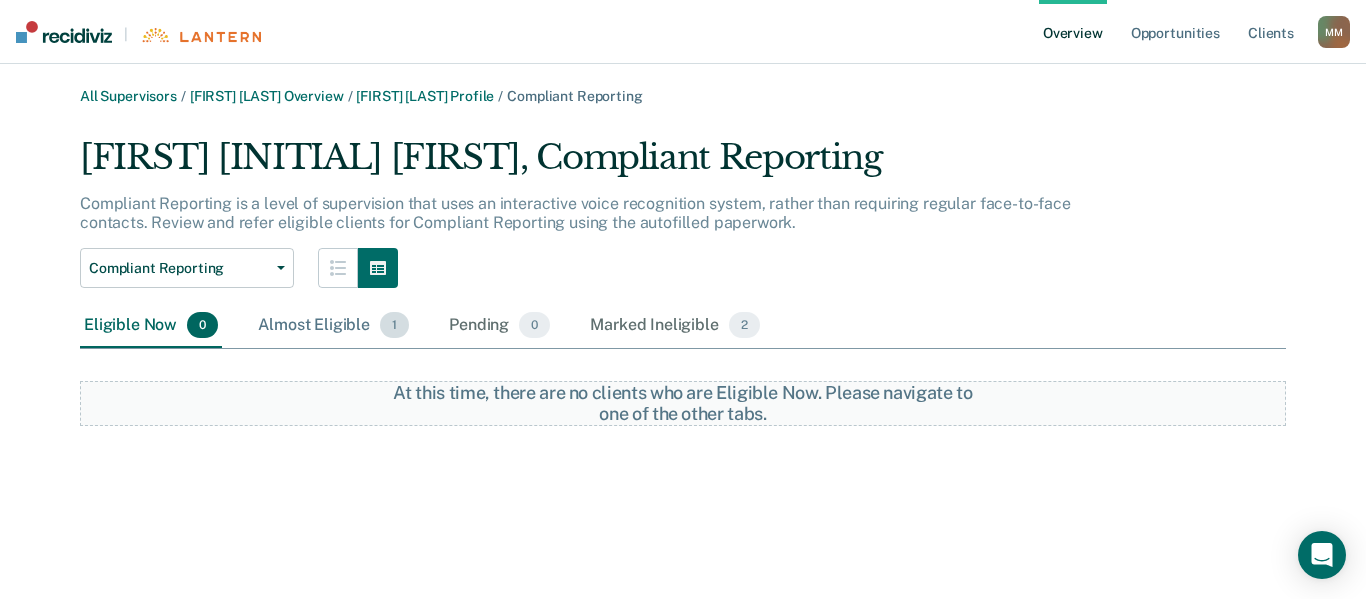 click on "Almost Eligible 1" at bounding box center (333, 326) 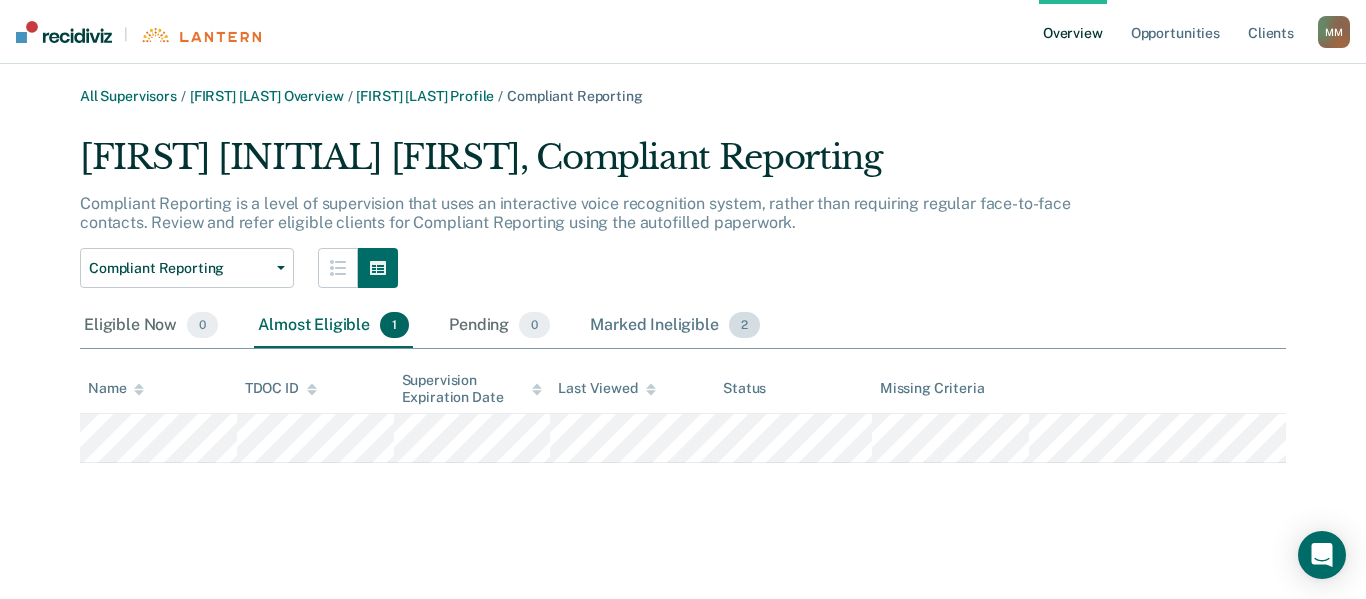 click on "Marked Ineligible 2" at bounding box center (675, 326) 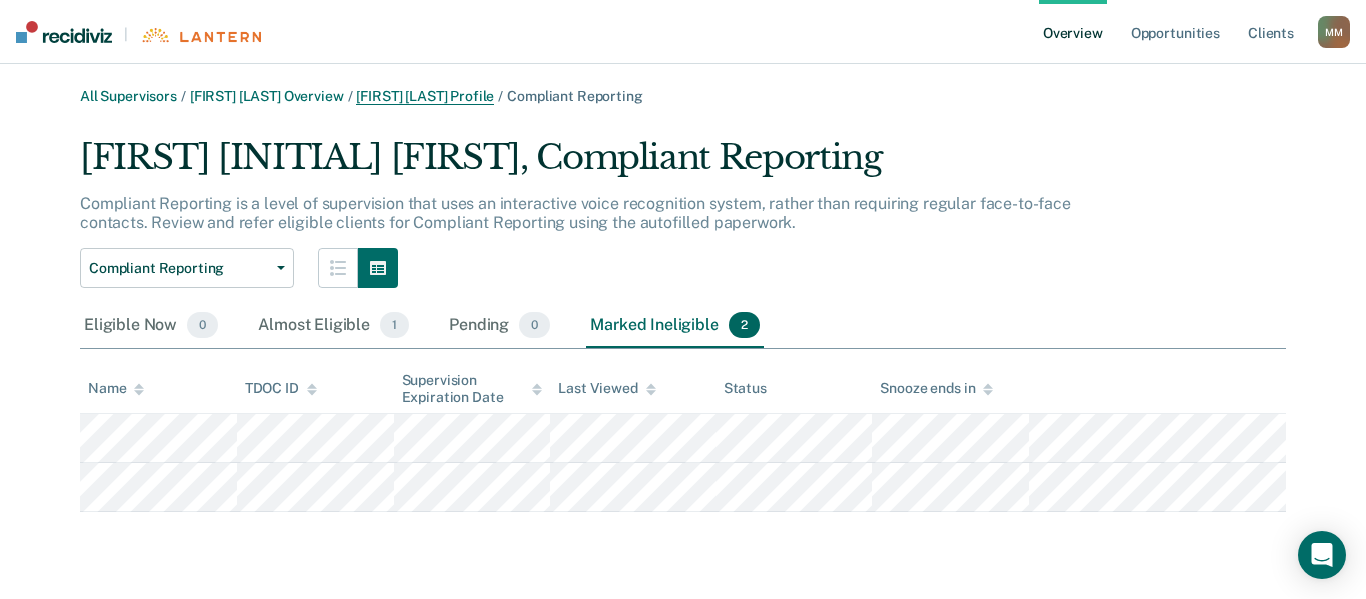 click on "[FIRST] [LAST] Profile" at bounding box center [425, 96] 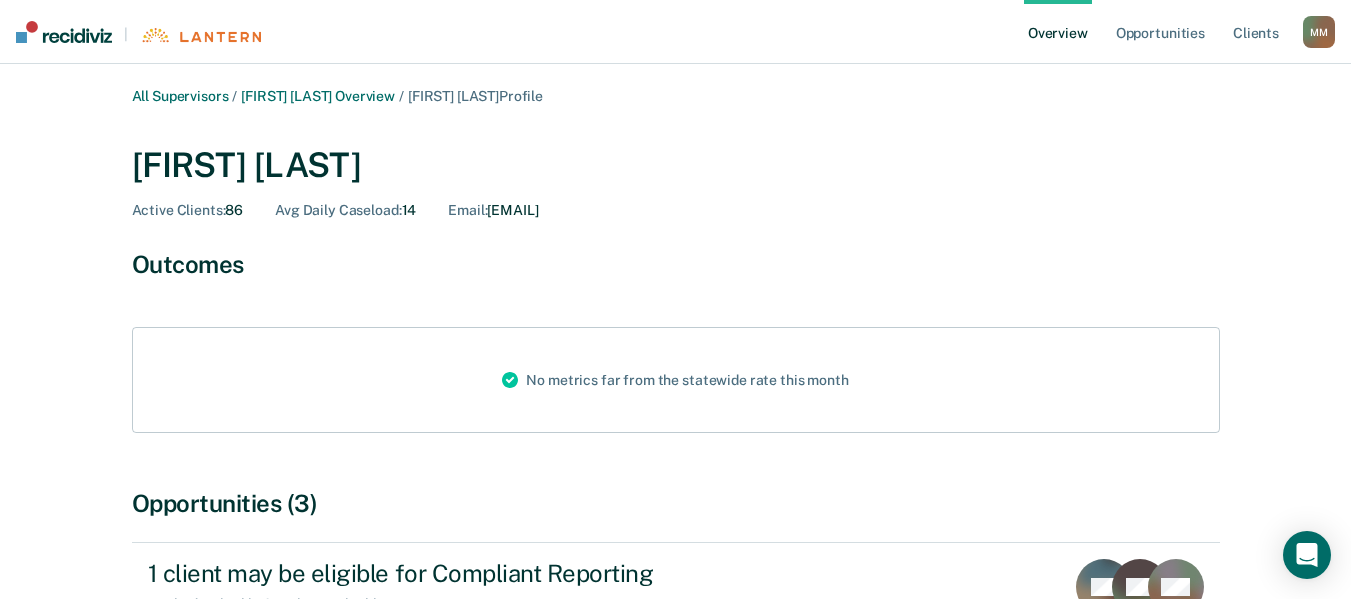 click on "All Supervisors / [FIRST] [LAST] Overview / [FIRST] [LAST] Profile [FIRST] [LAST] Active Clients : 86 Avg Daily Caseload : 14 Email : [EMAIL] Outcomes No metrics far from the [STATE]wide rate this month Opportunities (3) 1 client may be eligible for Compliant Reporting Marked Ineligible : 2 Almost Eligible : 1 View all JM KH EM" at bounding box center [675, 434] 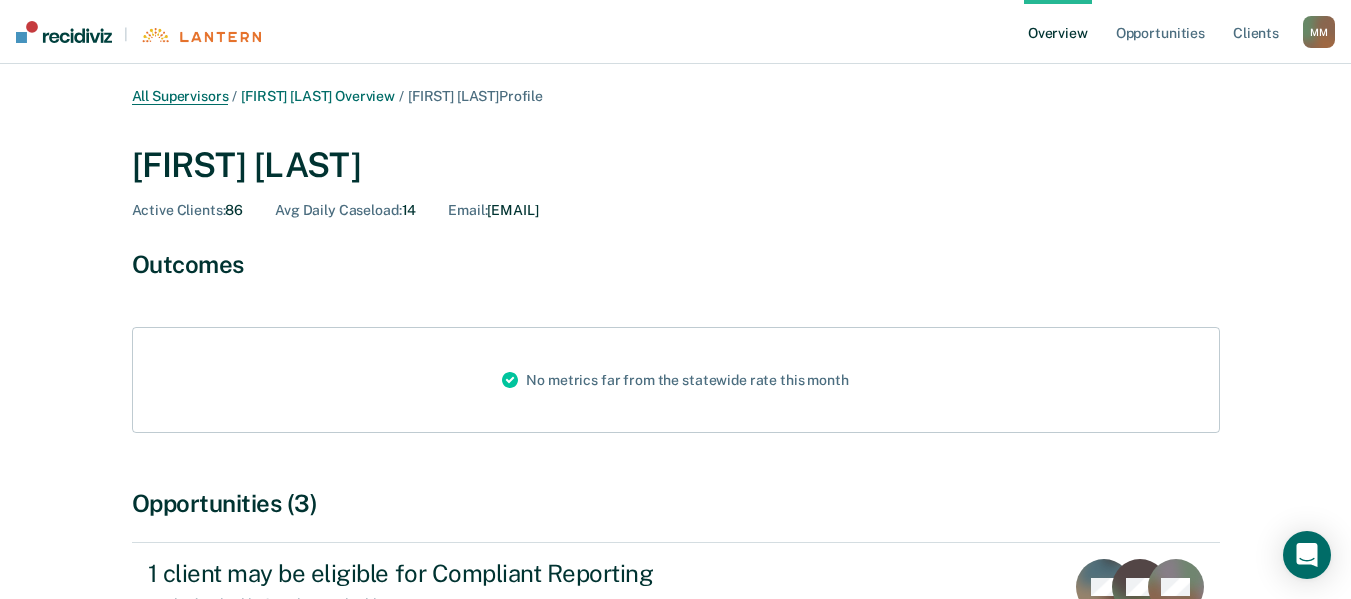click on "All Supervisors" at bounding box center (180, 96) 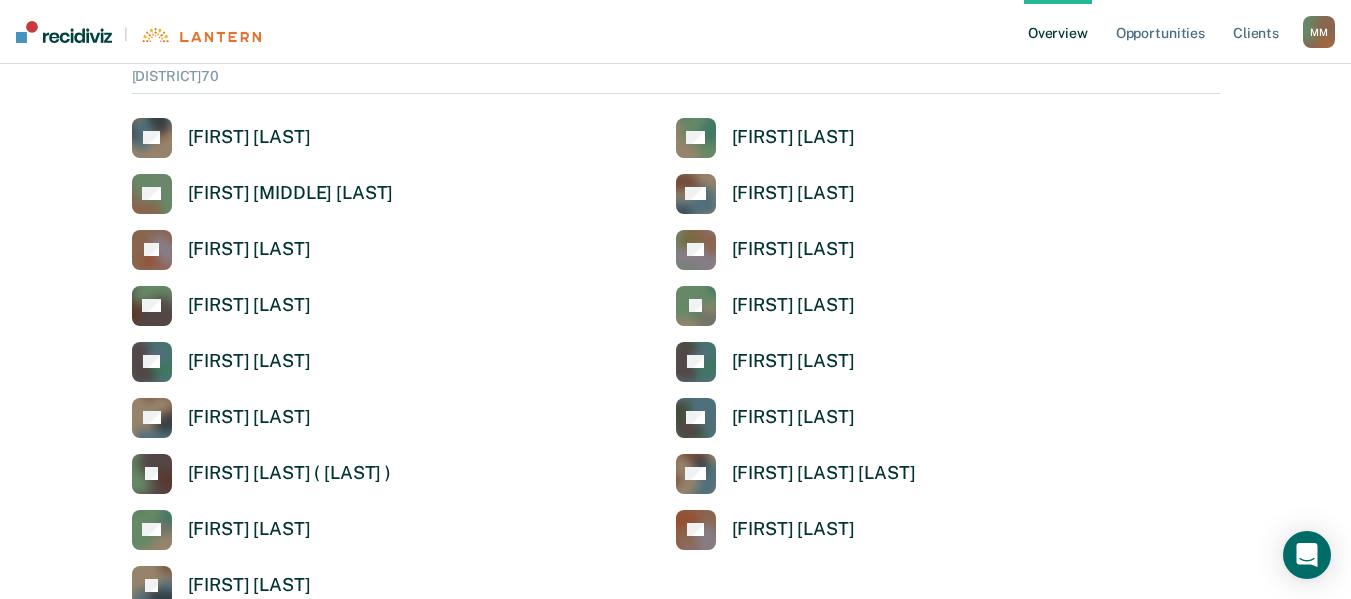 scroll, scrollTop: 3777, scrollLeft: 0, axis: vertical 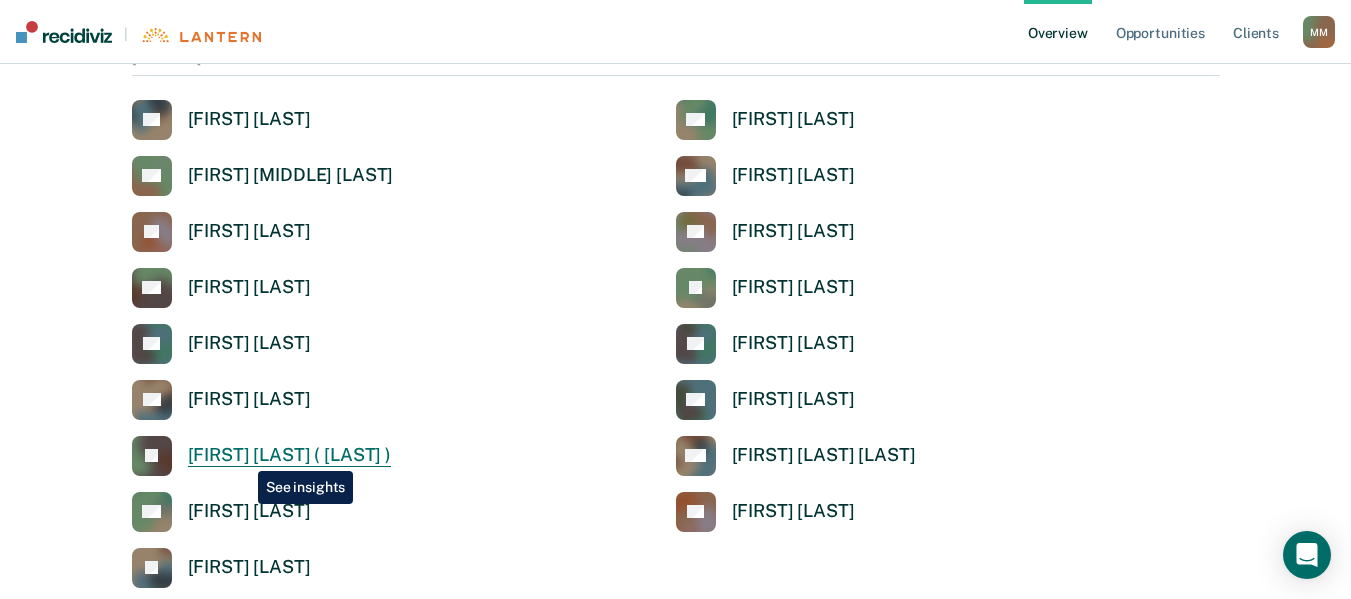 click on "[FIRST] [LAST] ( [LAST] )" at bounding box center (290, 455) 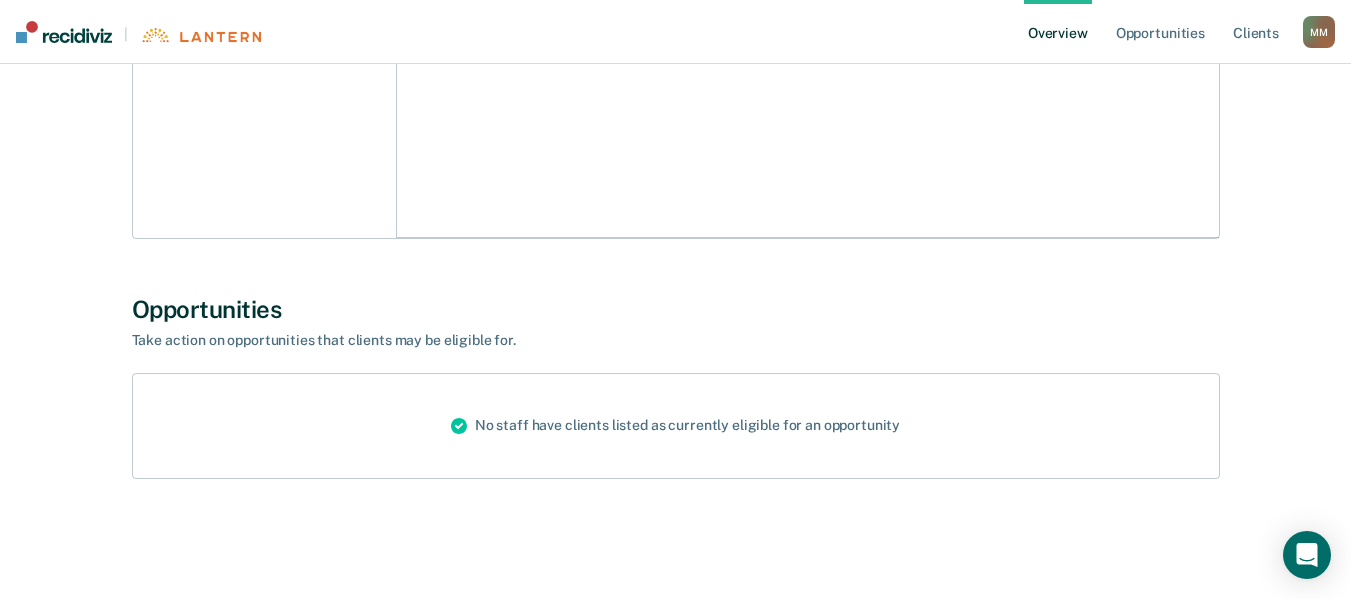 scroll, scrollTop: 0, scrollLeft: 0, axis: both 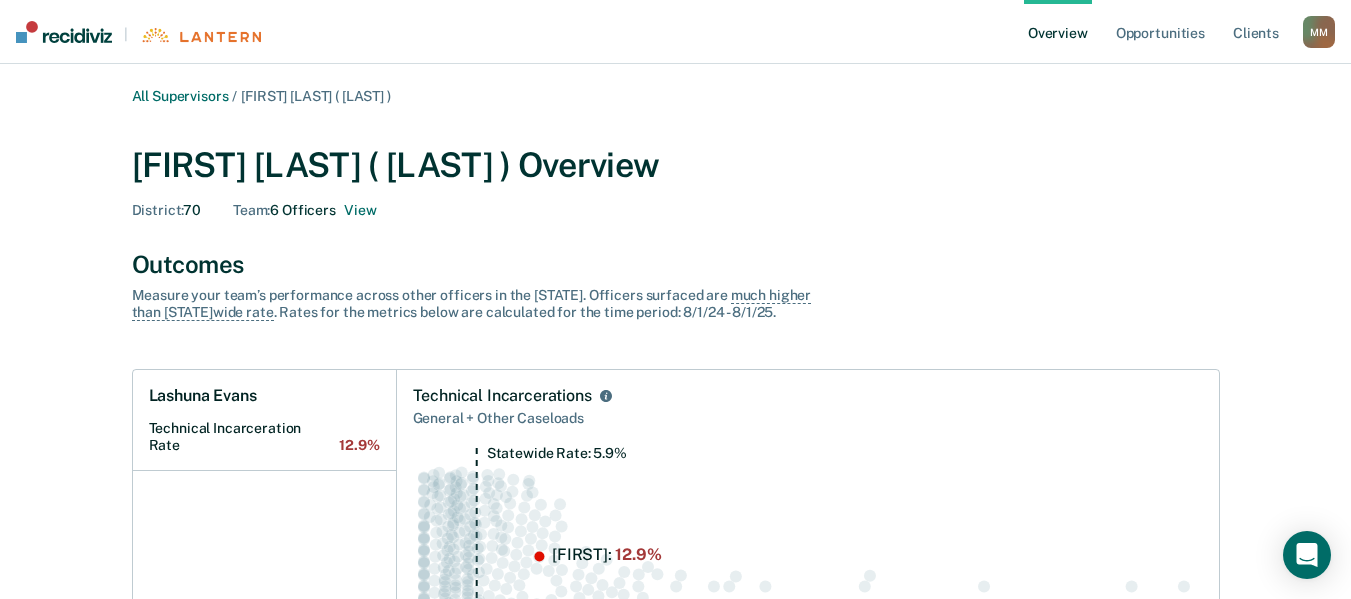 click on "[FIRST] [LAST] Overview District : 70 Team : 6 Officers View" at bounding box center (676, 178) 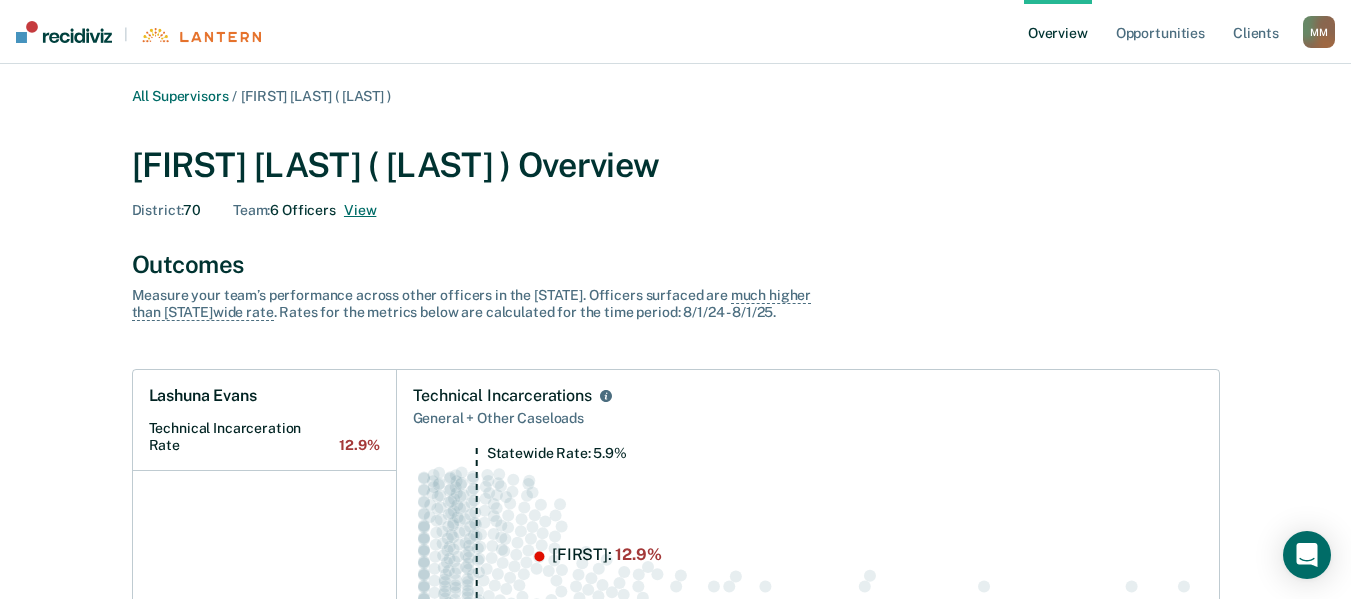 click on "View" at bounding box center [360, 210] 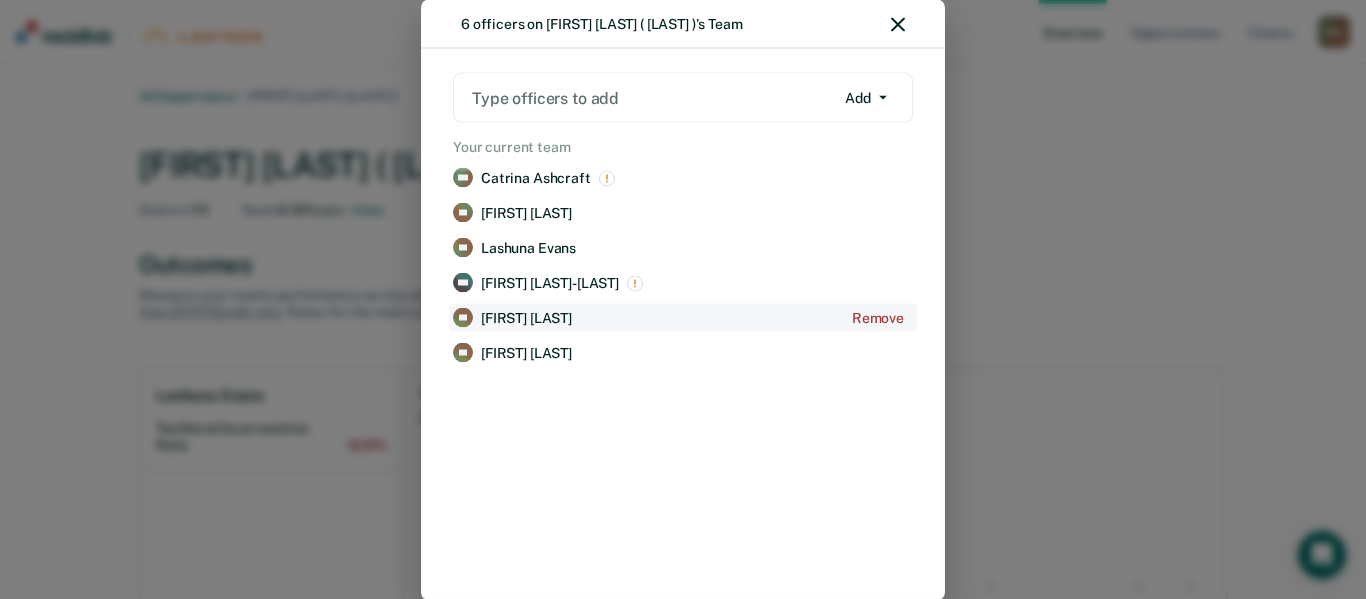 click on "[FIRST] [LAST]" at bounding box center [526, 317] 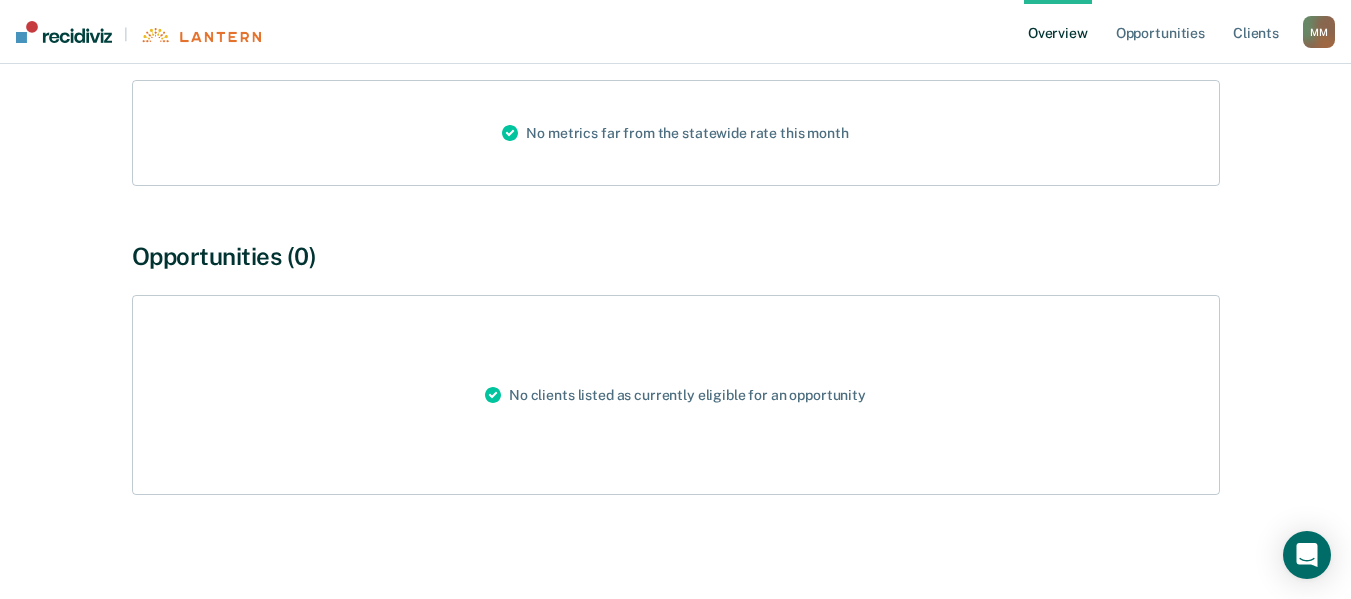 scroll, scrollTop: 241, scrollLeft: 0, axis: vertical 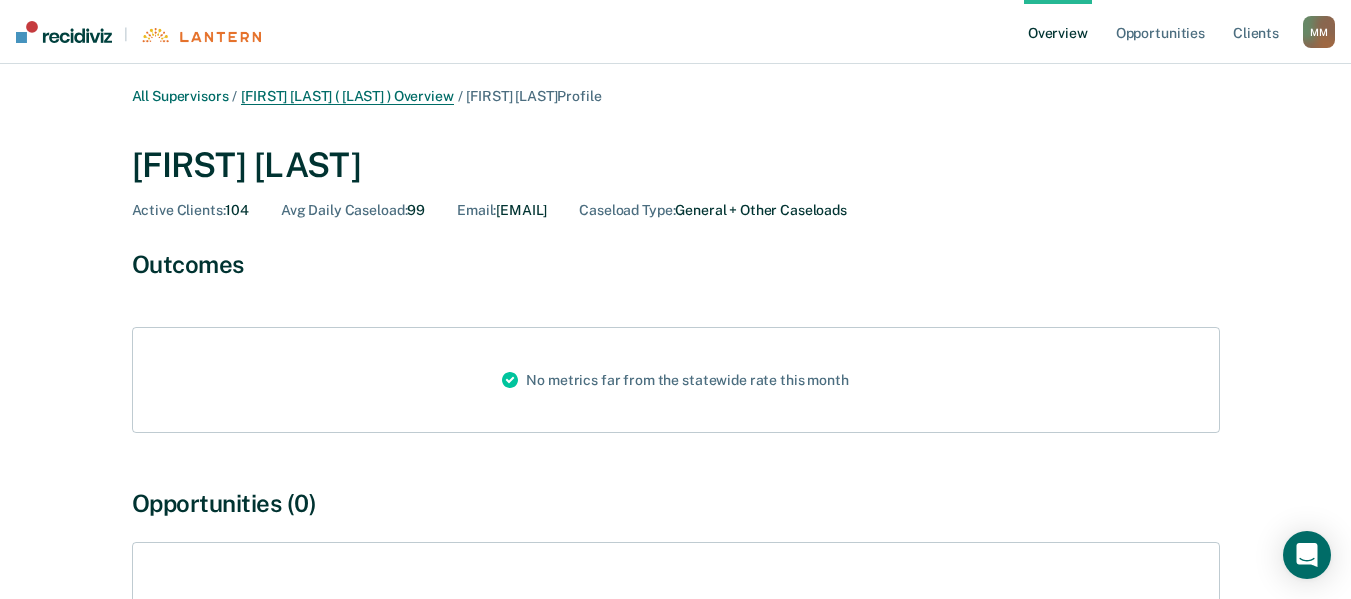 click on "[FIRST] [LAST] ( [LAST] ) Overview" at bounding box center (347, 96) 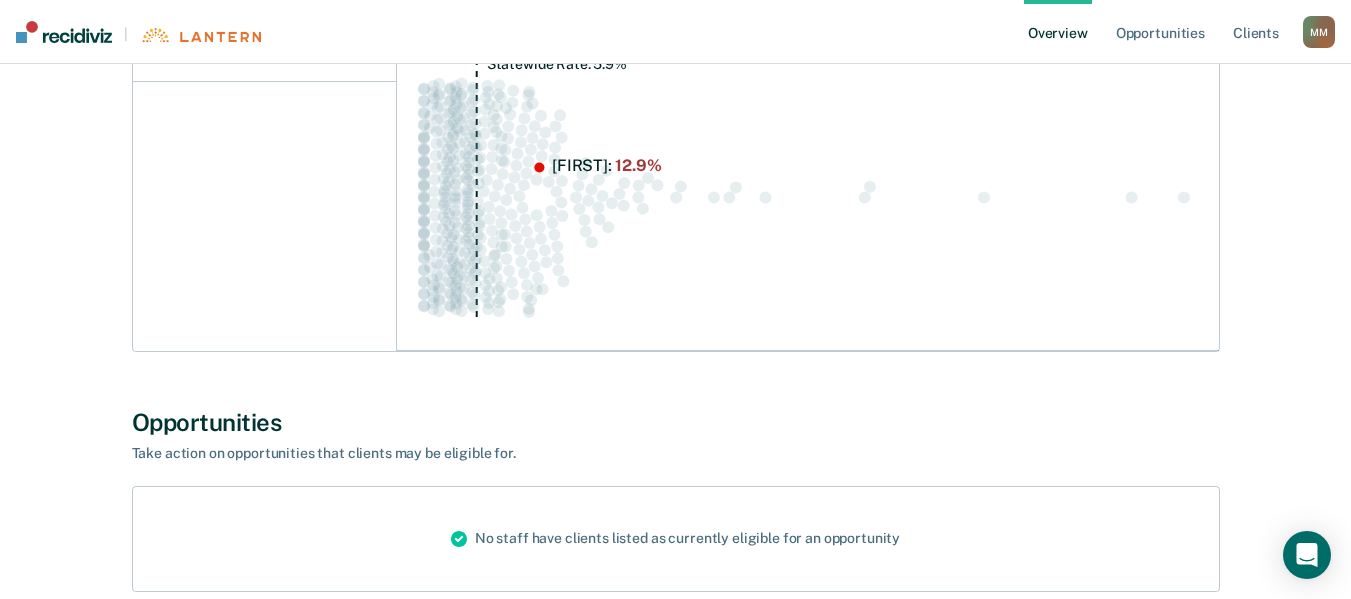 scroll, scrollTop: 502, scrollLeft: 0, axis: vertical 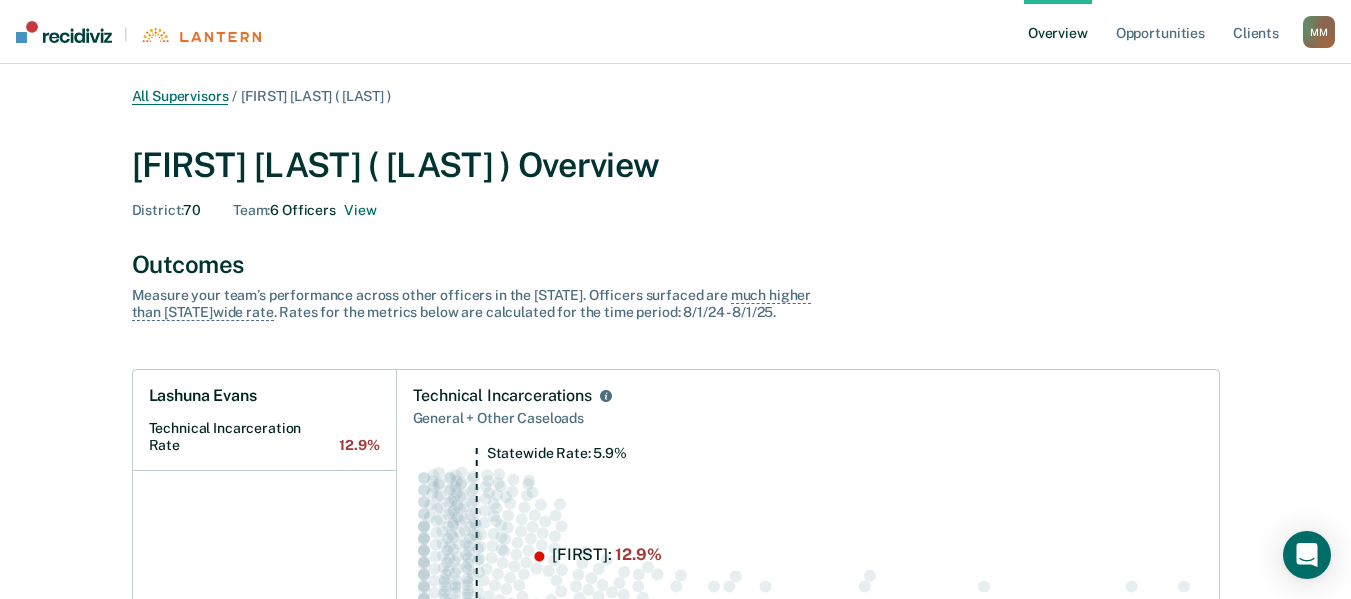click on "All Supervisors" at bounding box center [180, 96] 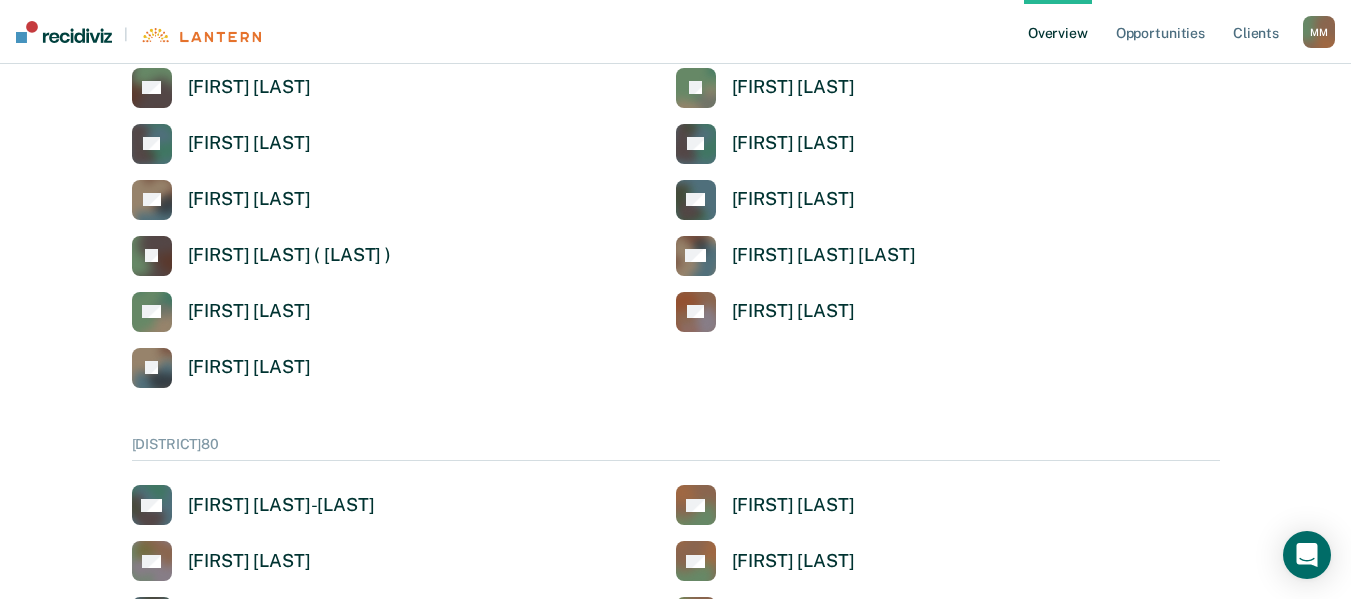 scroll, scrollTop: 3941, scrollLeft: 0, axis: vertical 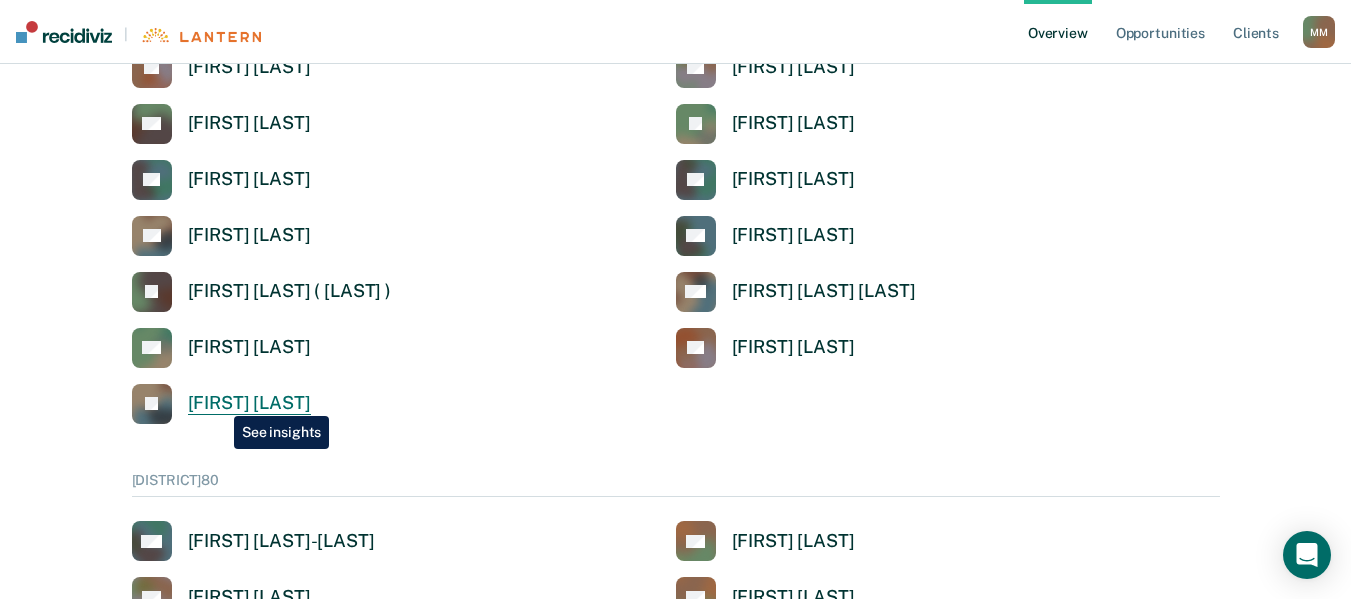 click on "[FIRST] [LAST]" at bounding box center [249, 403] 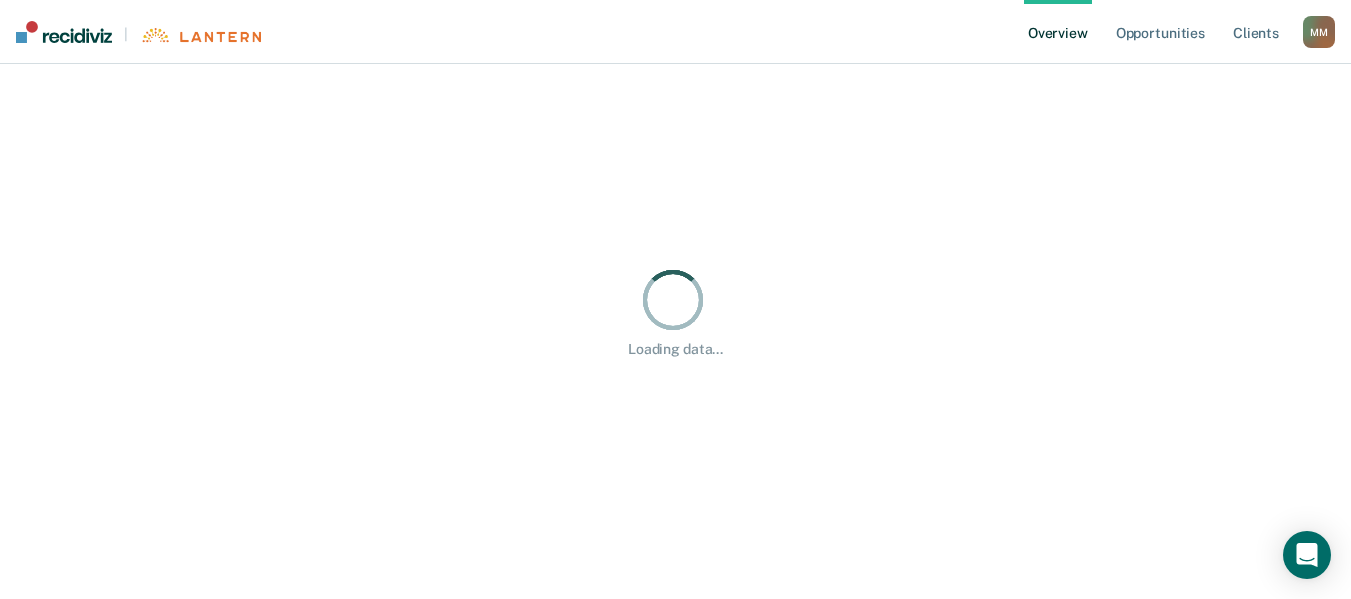 scroll, scrollTop: 0, scrollLeft: 0, axis: both 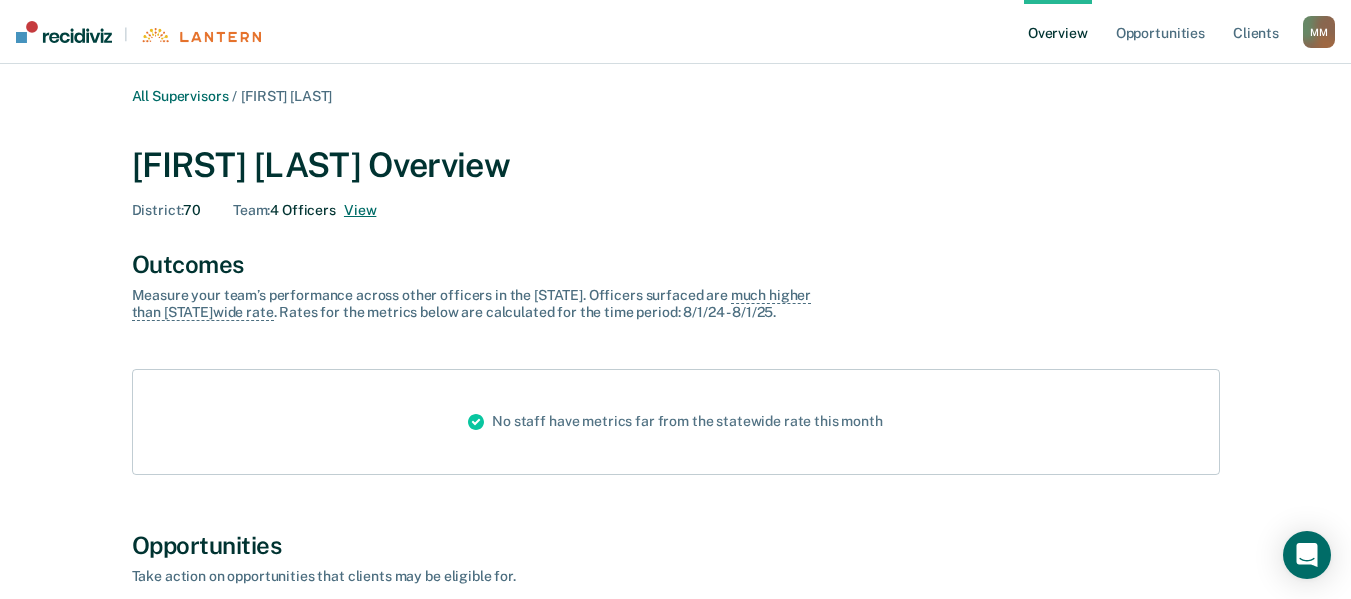 click on "View" at bounding box center [360, 210] 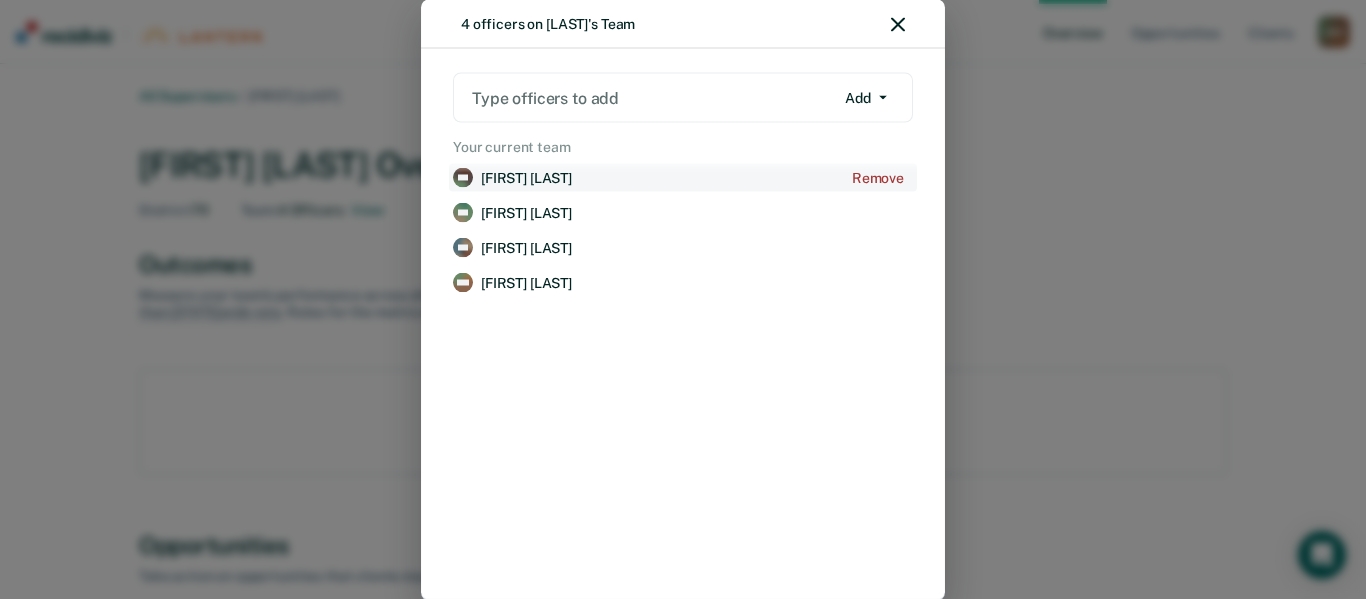 click on "[FIRST] [LAST]" at bounding box center [526, 177] 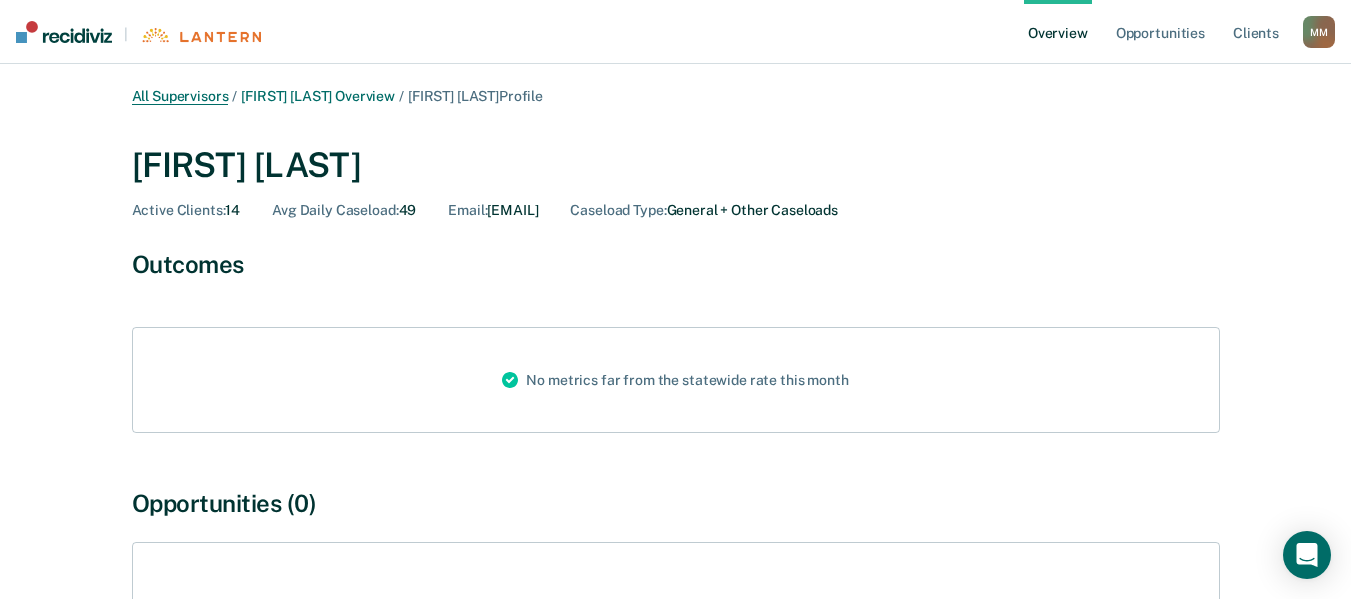 click on "All Supervisors" at bounding box center (180, 96) 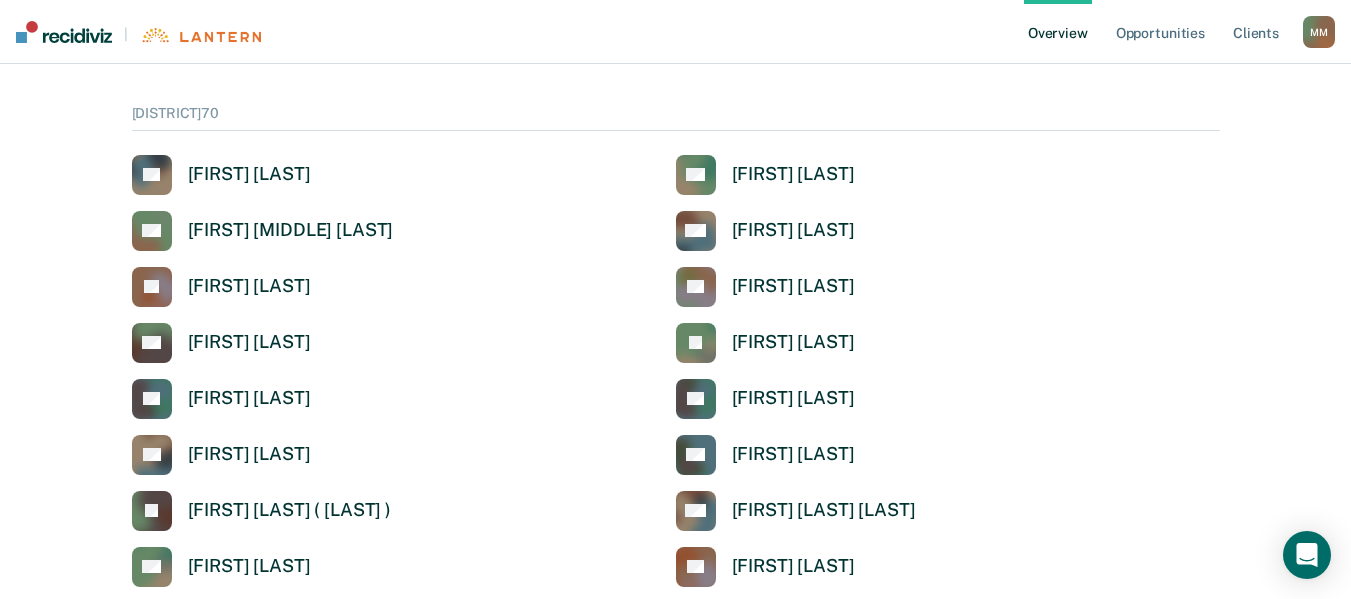 scroll, scrollTop: 3731, scrollLeft: 0, axis: vertical 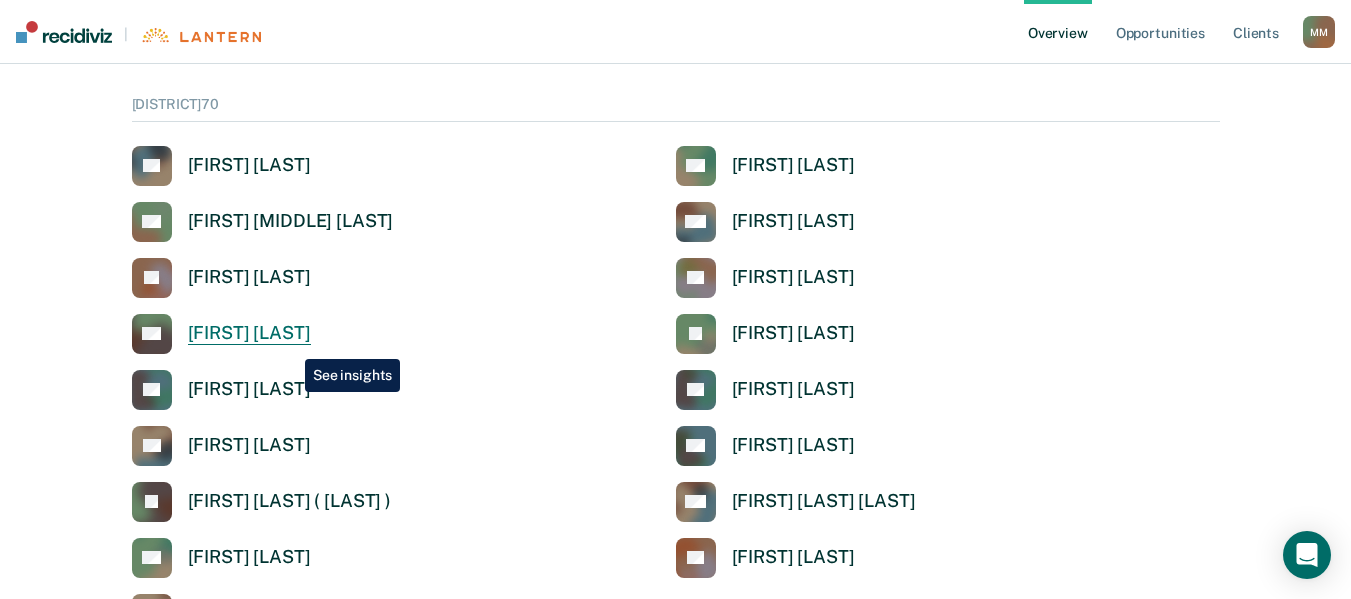 click on "[FIRST] [LAST]" at bounding box center [249, 333] 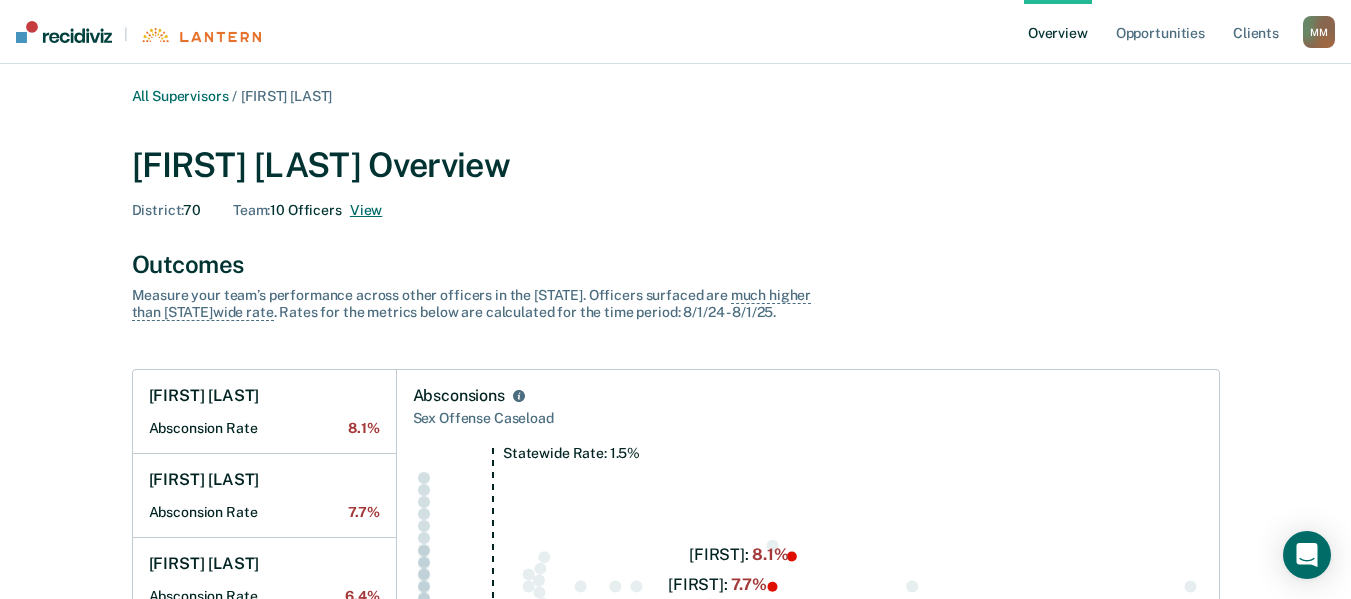 click on "View" at bounding box center (366, 210) 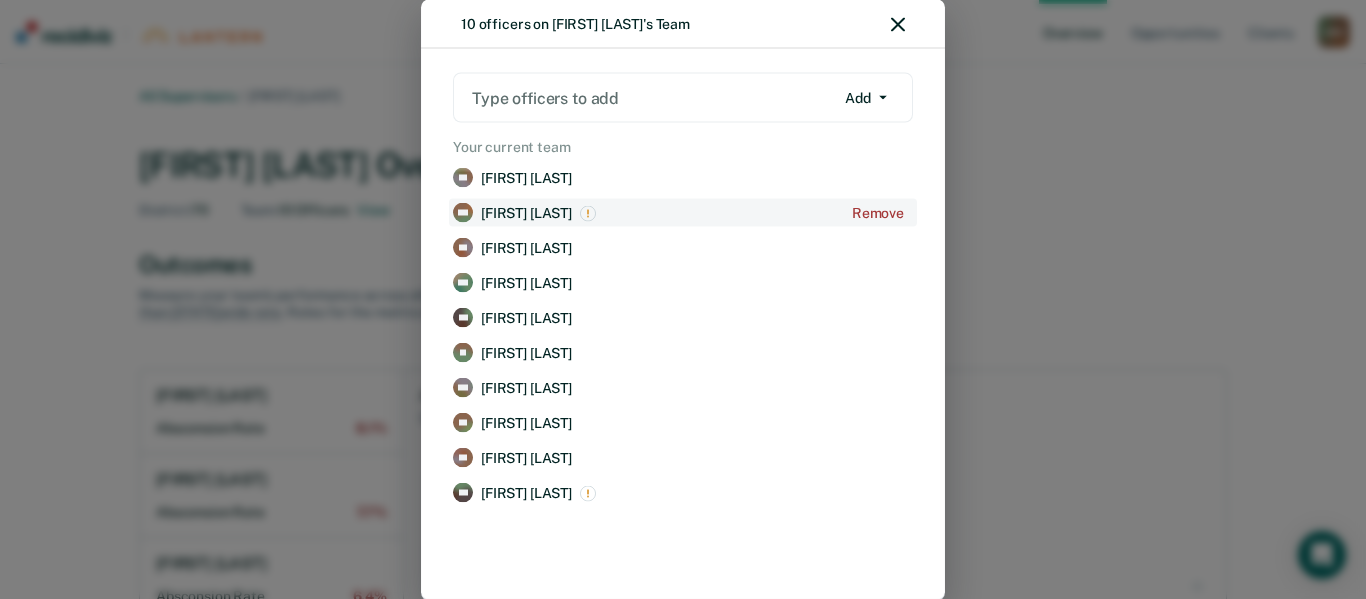 click on "[FIRST] [LAST]" at bounding box center [526, 212] 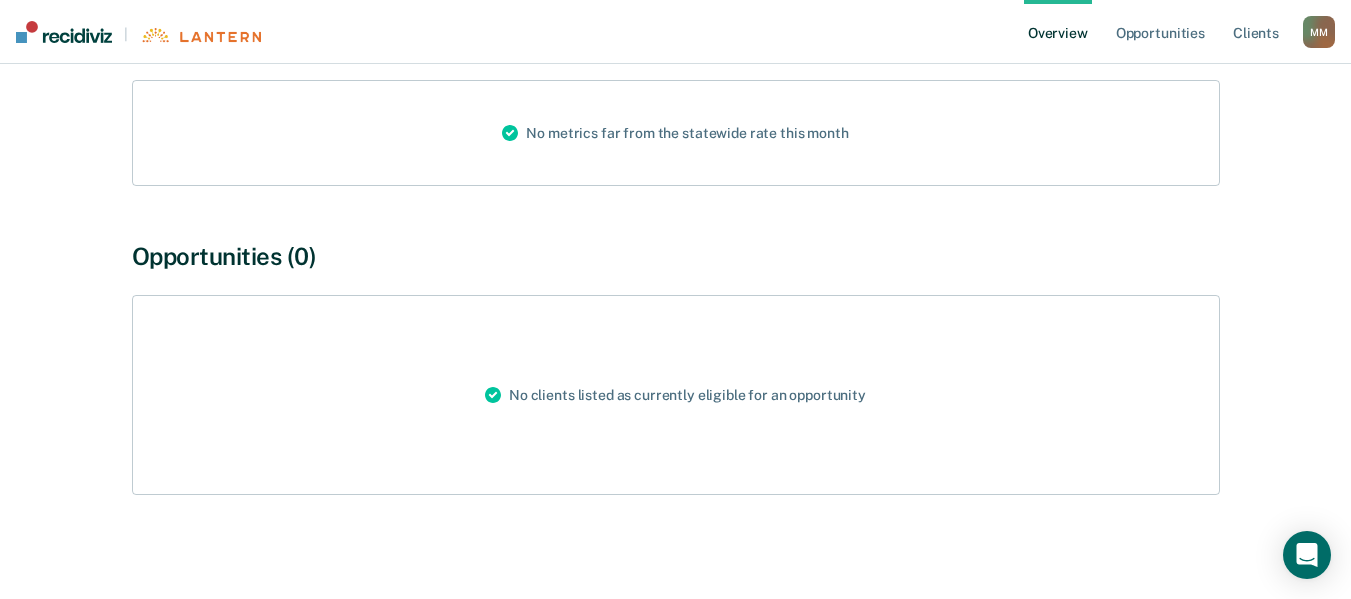 scroll, scrollTop: 0, scrollLeft: 0, axis: both 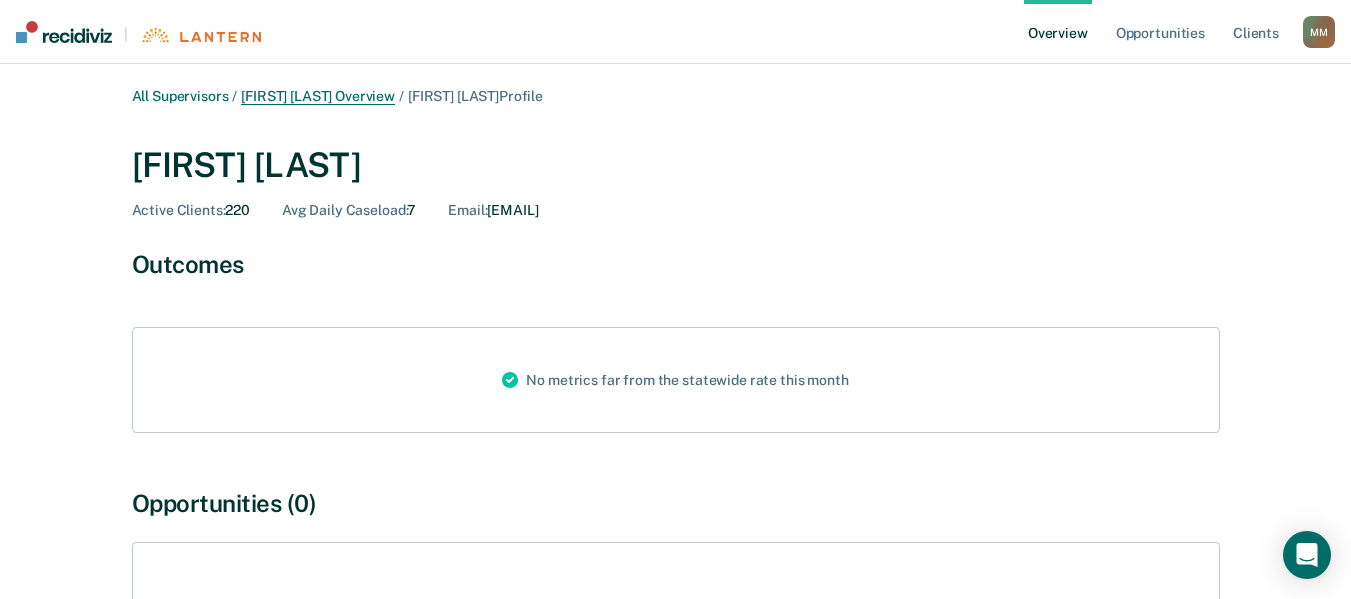 click on "[FIRST] [LAST] Overview" at bounding box center [318, 96] 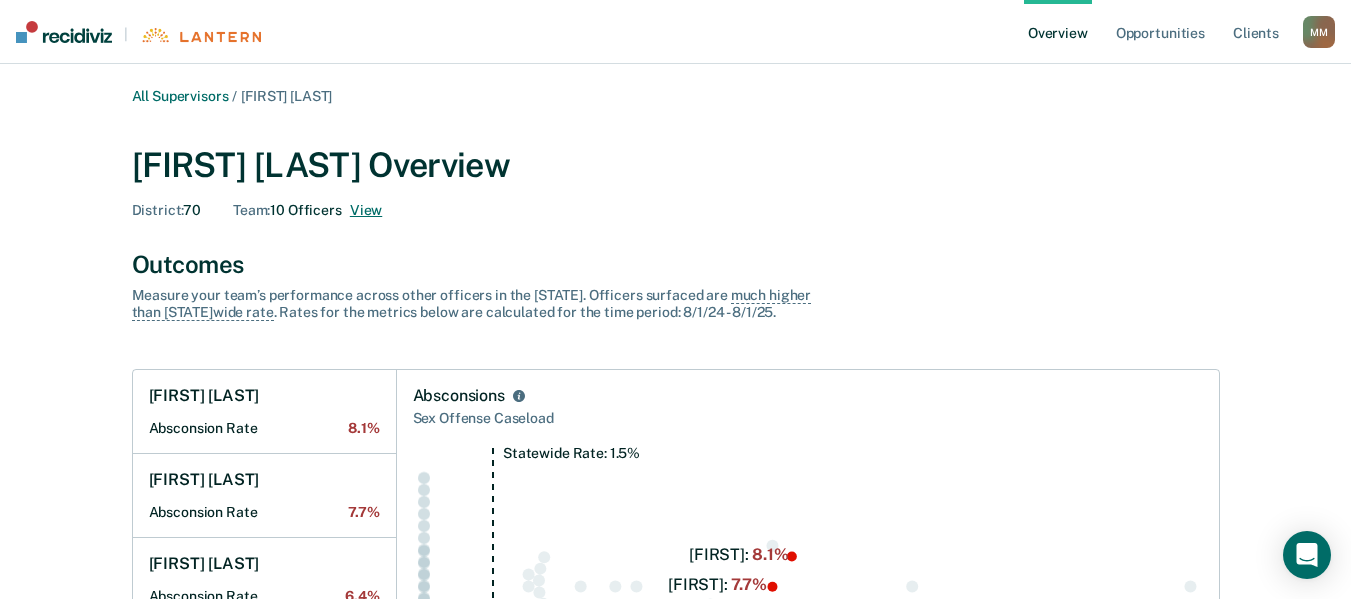 click on "View" at bounding box center [366, 210] 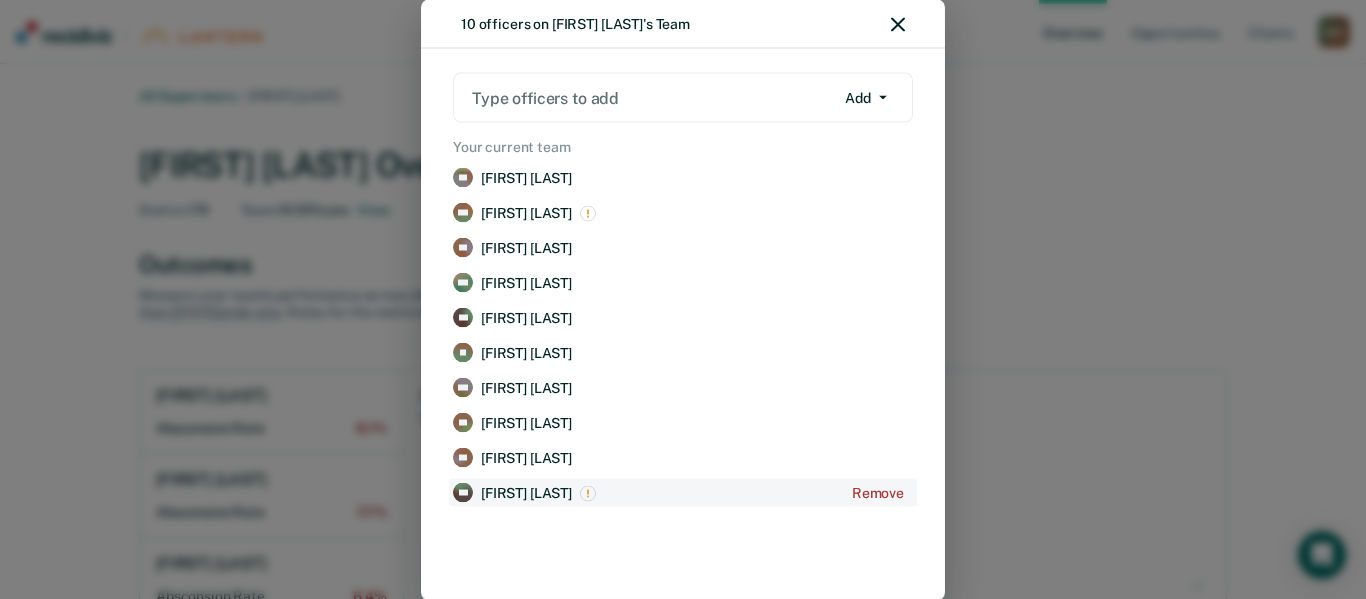 click on "[FIRST] [LAST]" at bounding box center [526, 492] 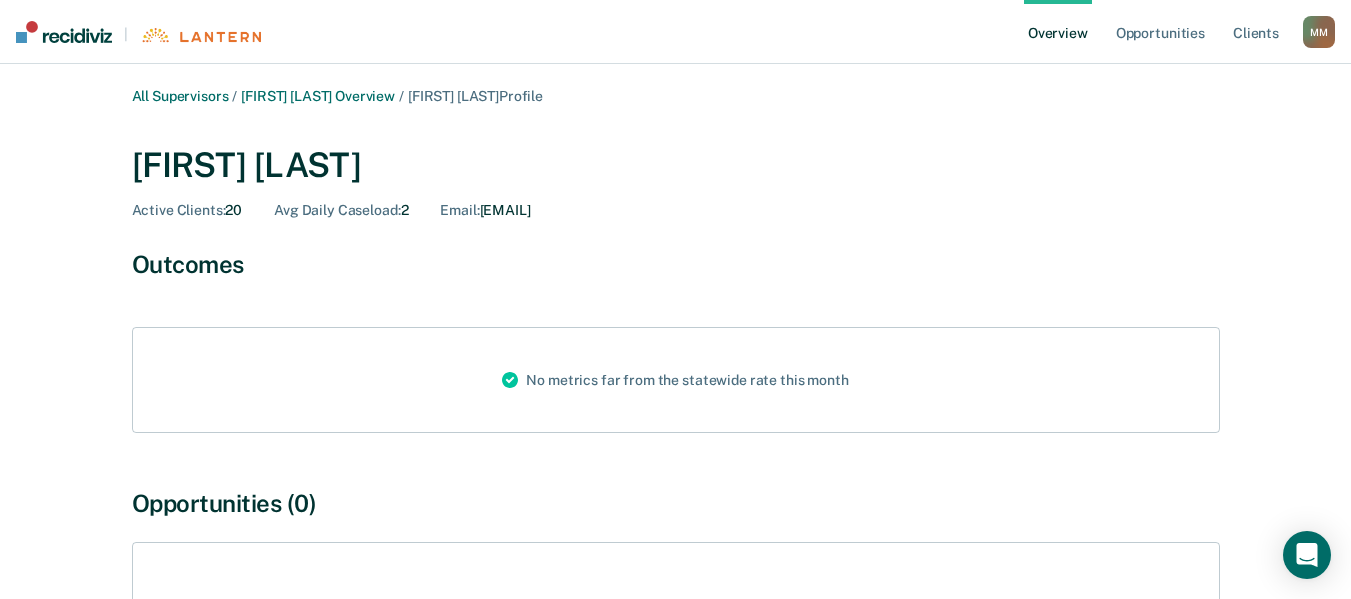 click on "All Supervisors / [FIRST] [LAST] Overview / [FIRST] [LAST] Profile [FIRST] [LAST] Active Clients : 20 Avg Daily Caseload : 2 Email : [EMAIL] Outcomes No metrics far from the [STATE]wide rate this month Opportunities (0) No clients listed as currently eligible for an opportunity" at bounding box center [675, 455] 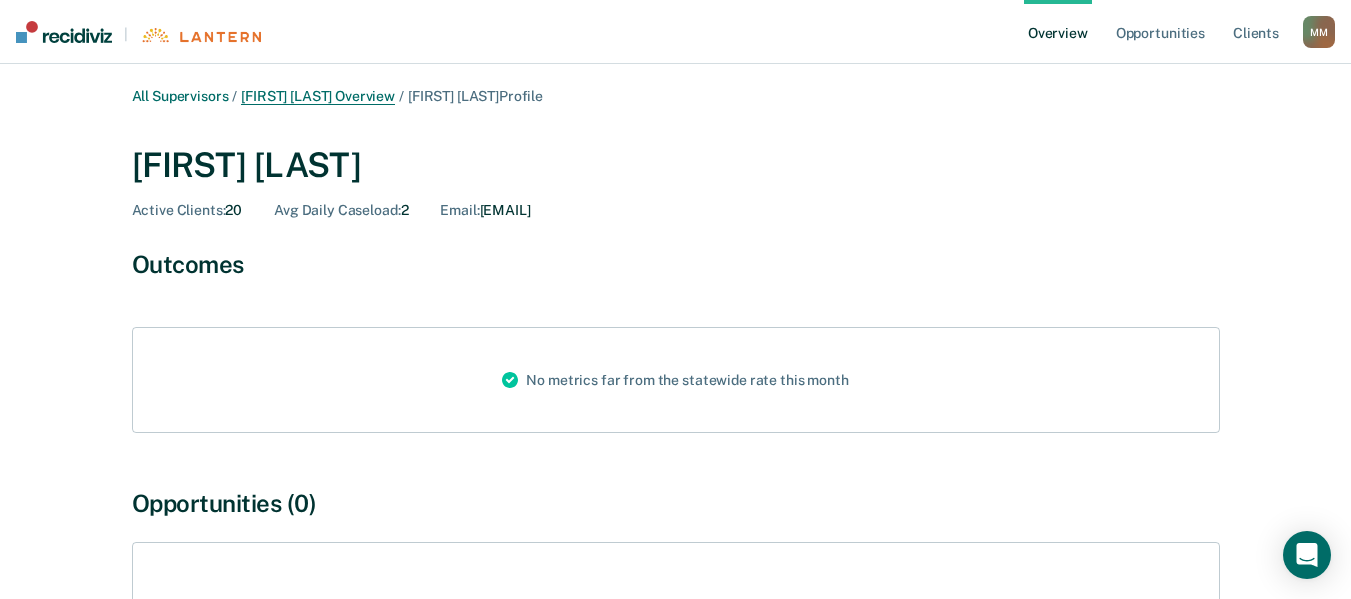 click on "[FIRST] [LAST] Overview" at bounding box center [318, 96] 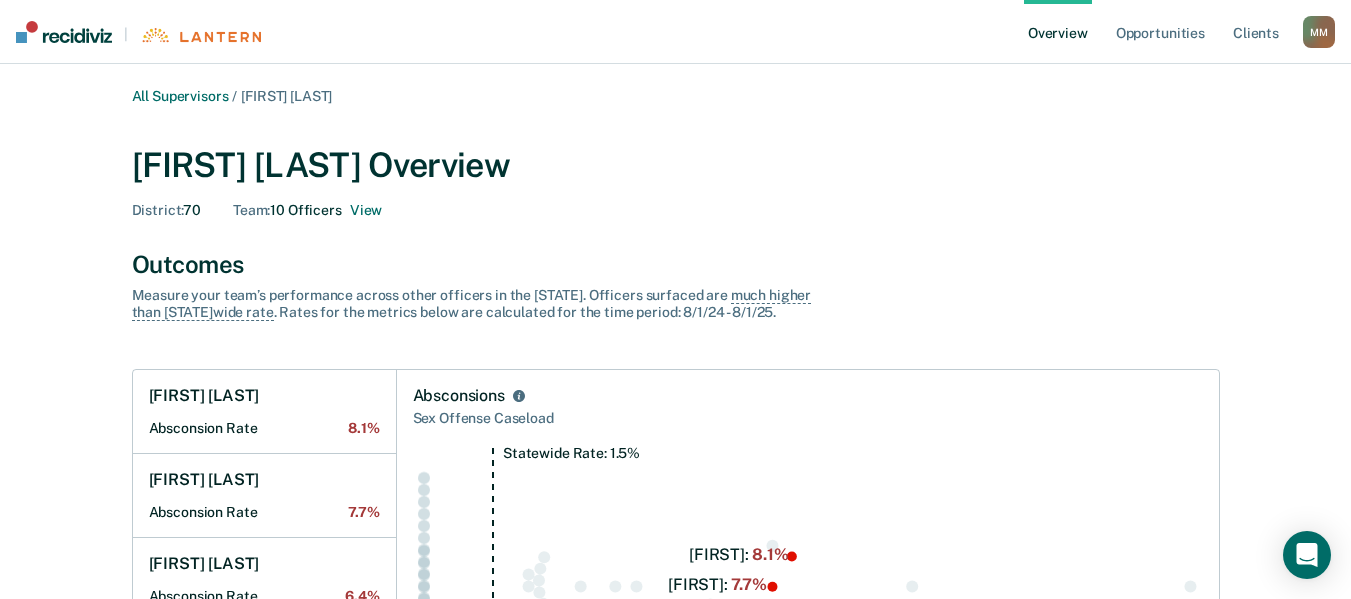 click on "[FIRST] [LAST]" at bounding box center [286, 96] 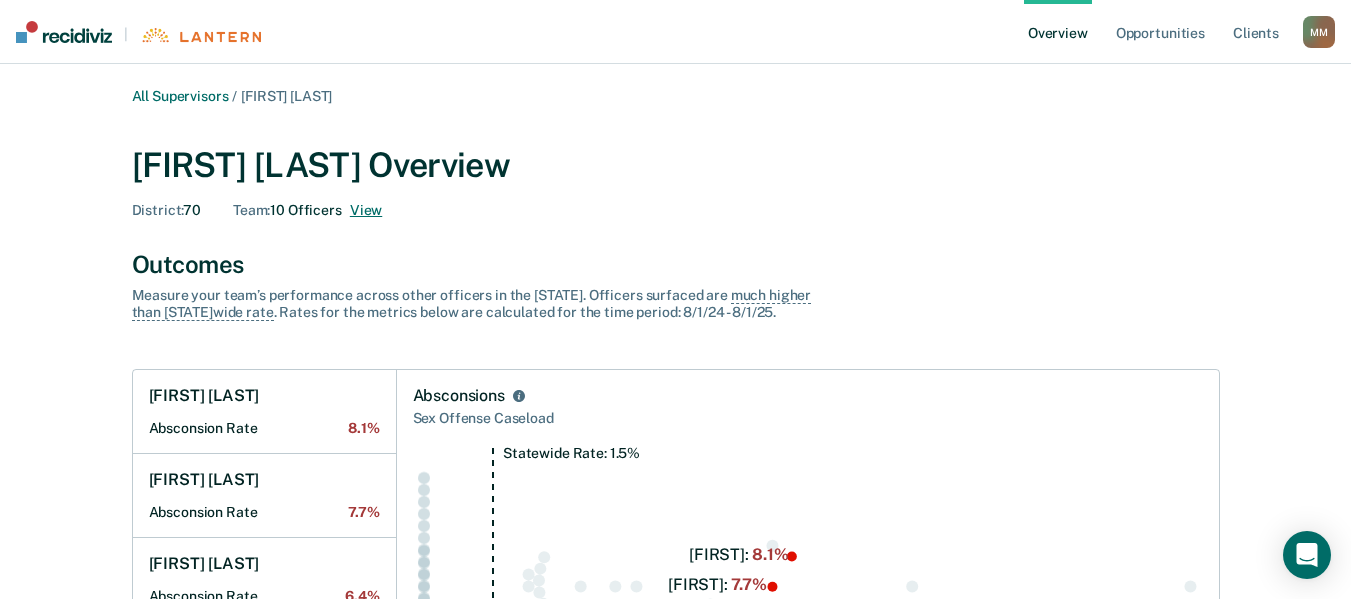 click on "View" at bounding box center (366, 210) 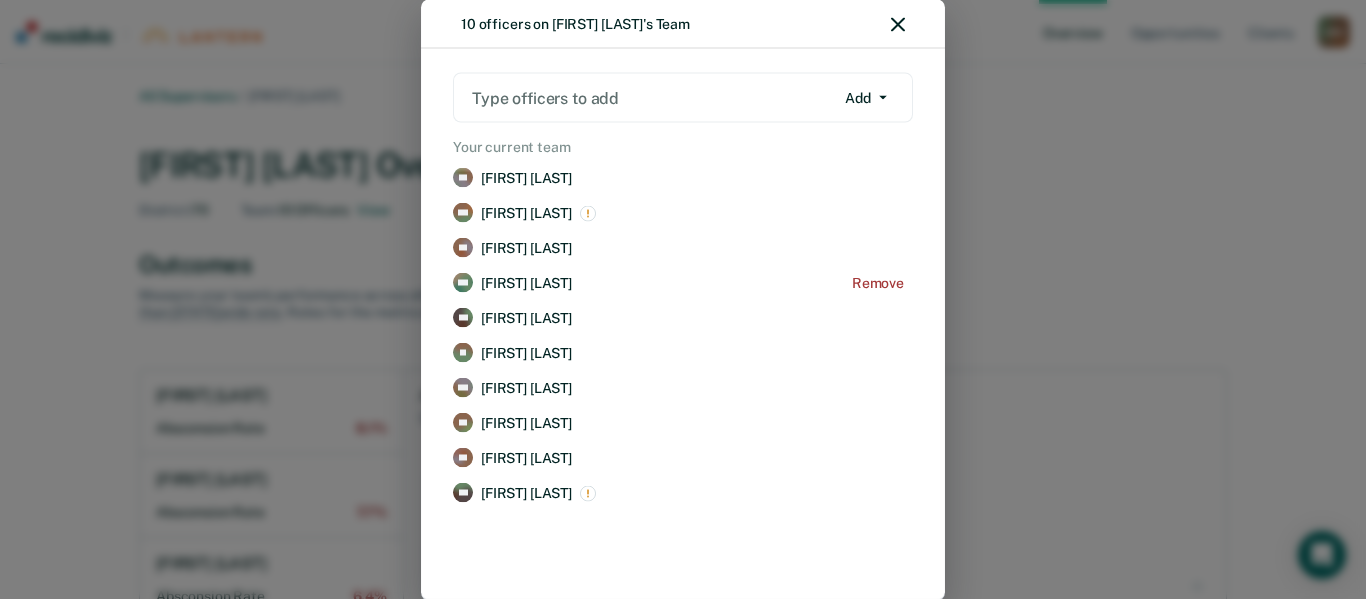 click on "[FIRST] [LAST]" at bounding box center [526, 282] 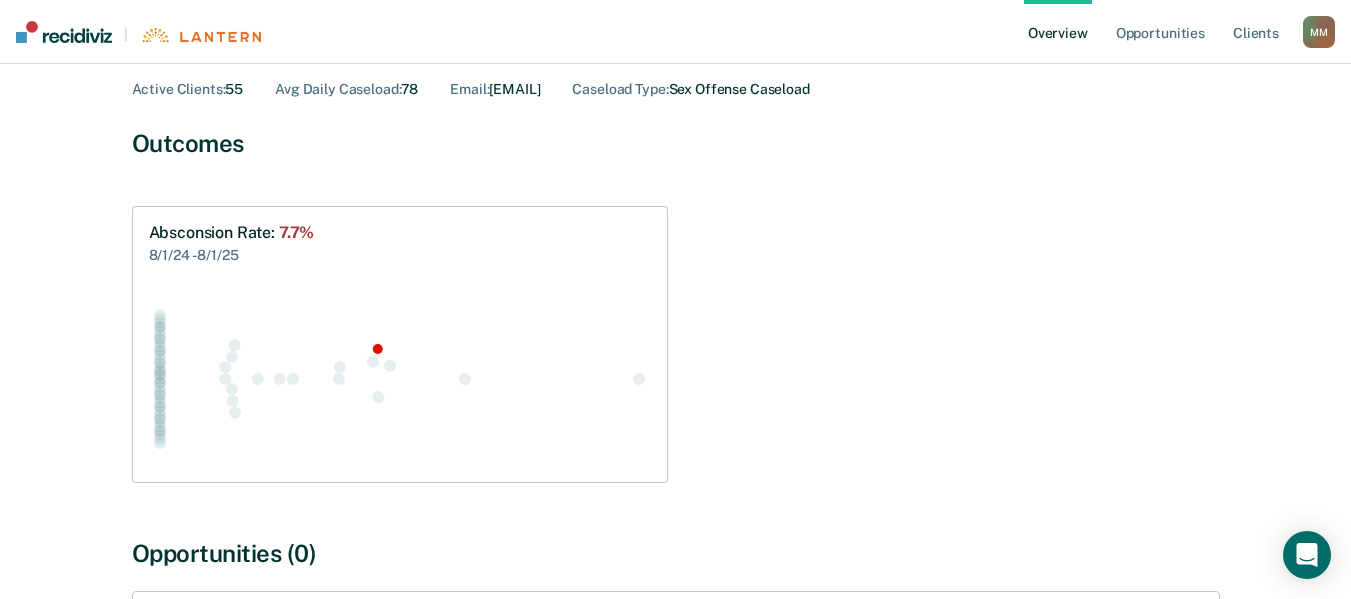 scroll, scrollTop: 0, scrollLeft: 0, axis: both 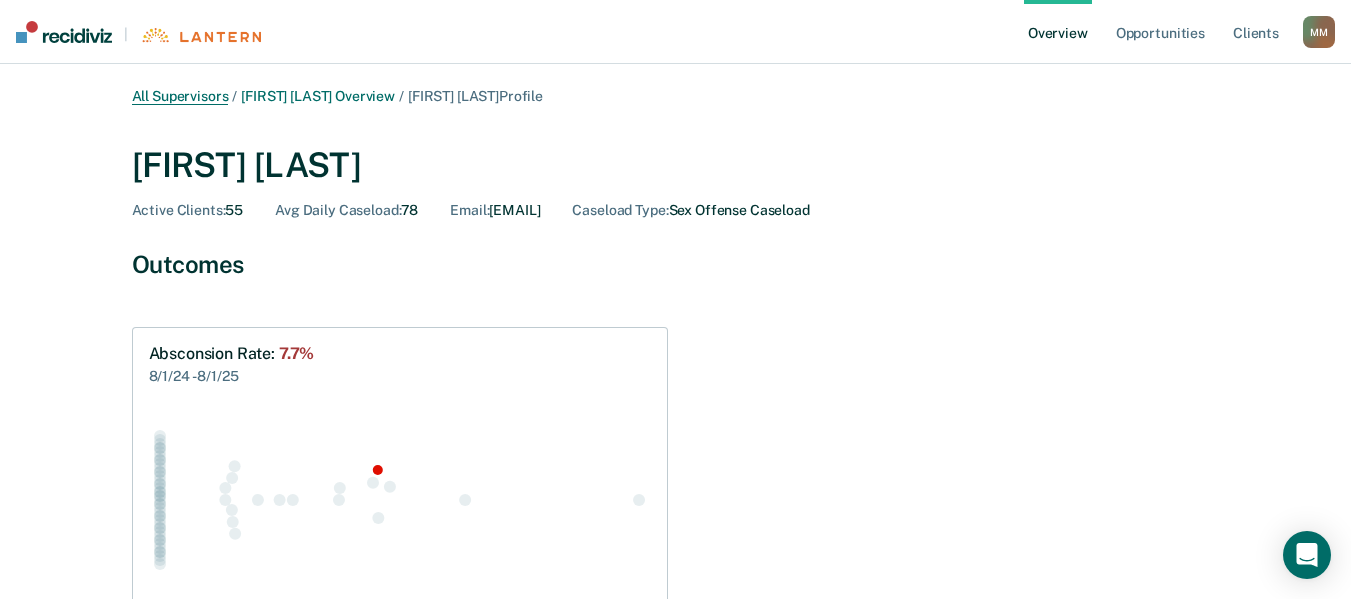 click on "All Supervisors" at bounding box center [180, 96] 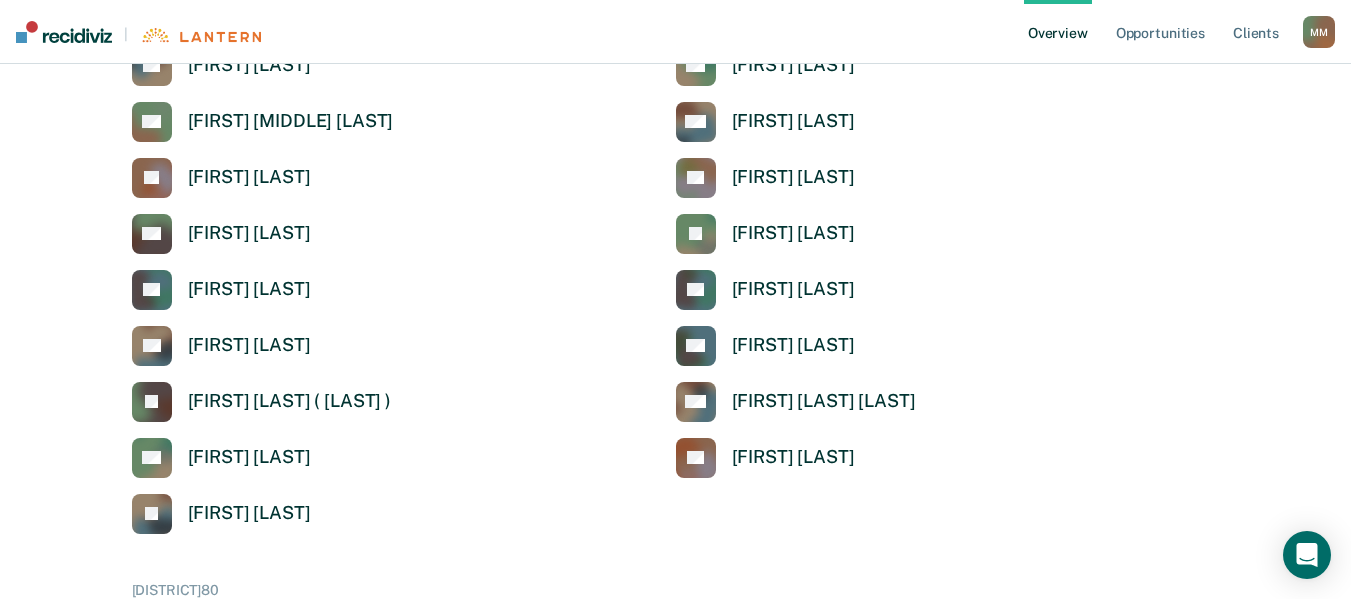 scroll, scrollTop: 3759, scrollLeft: 0, axis: vertical 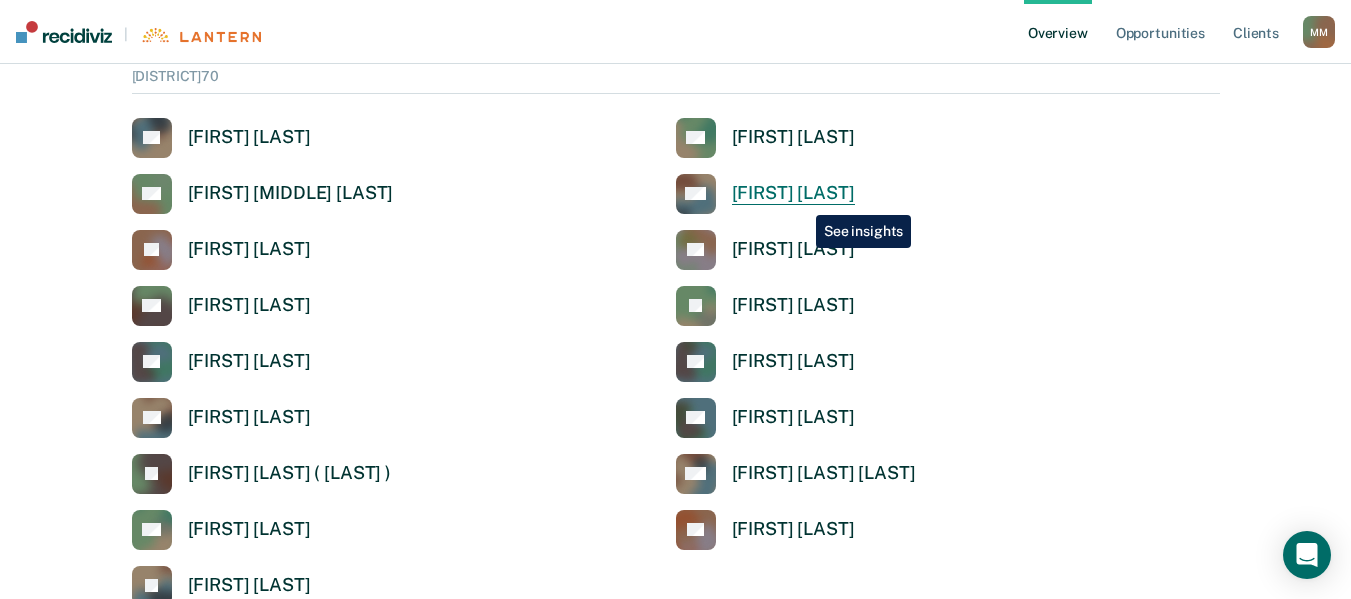 click on "[FIRST] [LAST]" at bounding box center [793, 193] 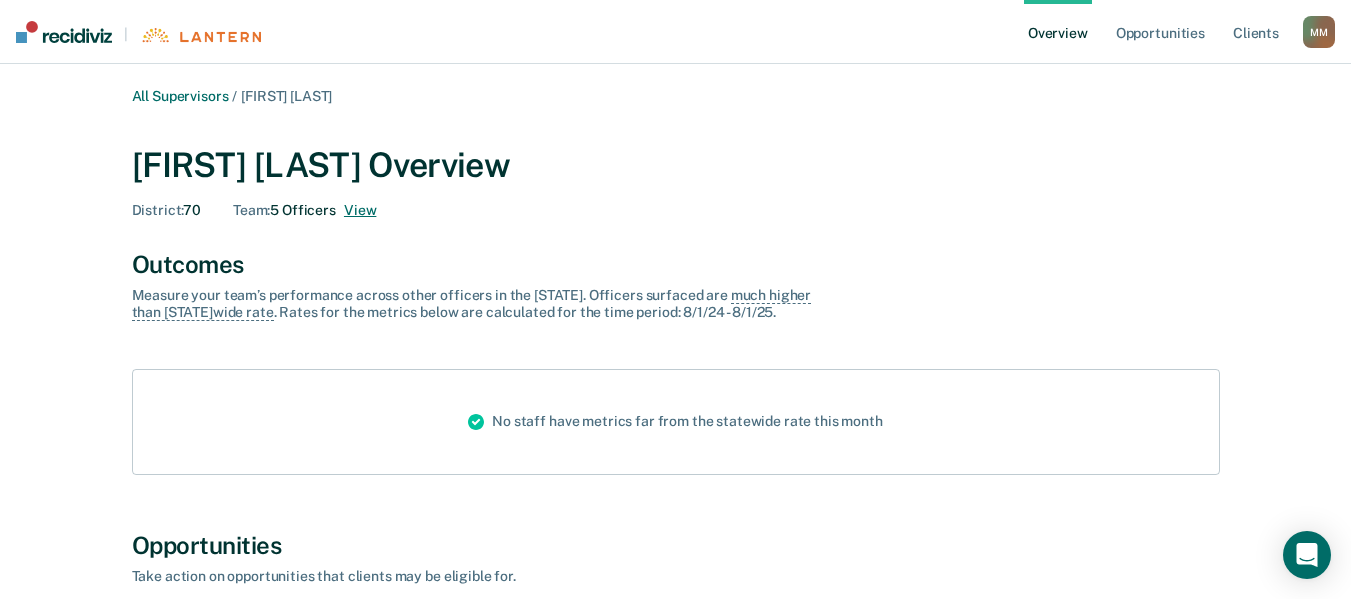 click on "View" at bounding box center [360, 210] 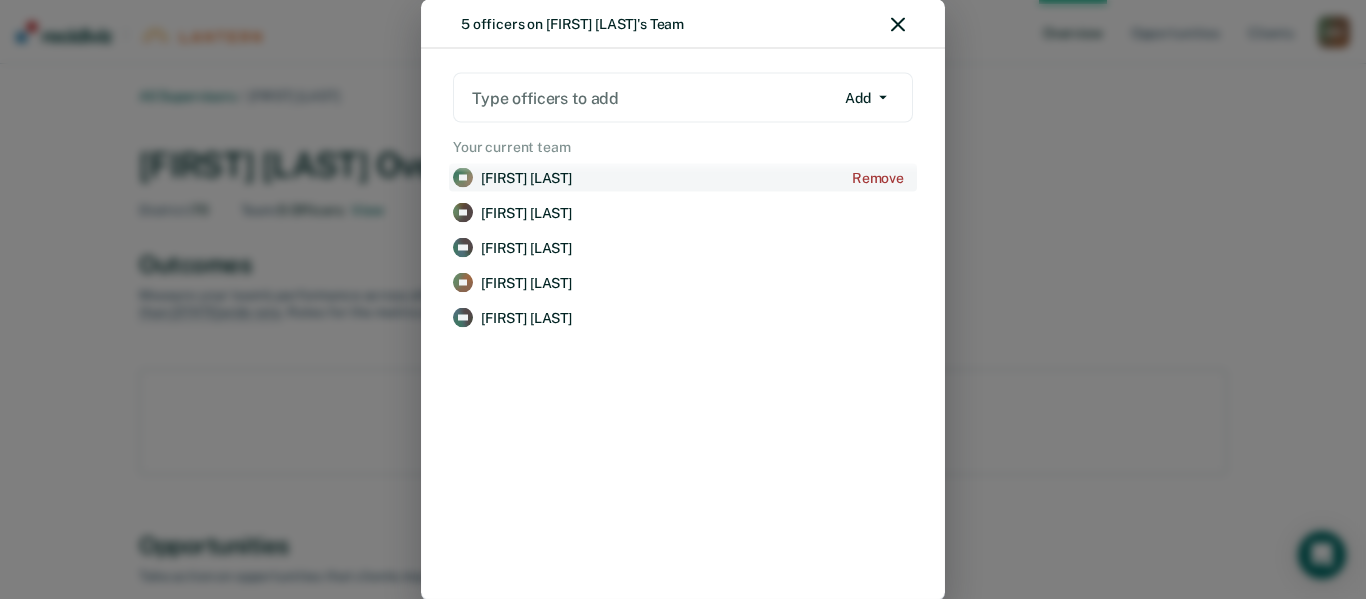 click on "[FIRST] [LAST]" at bounding box center [526, 177] 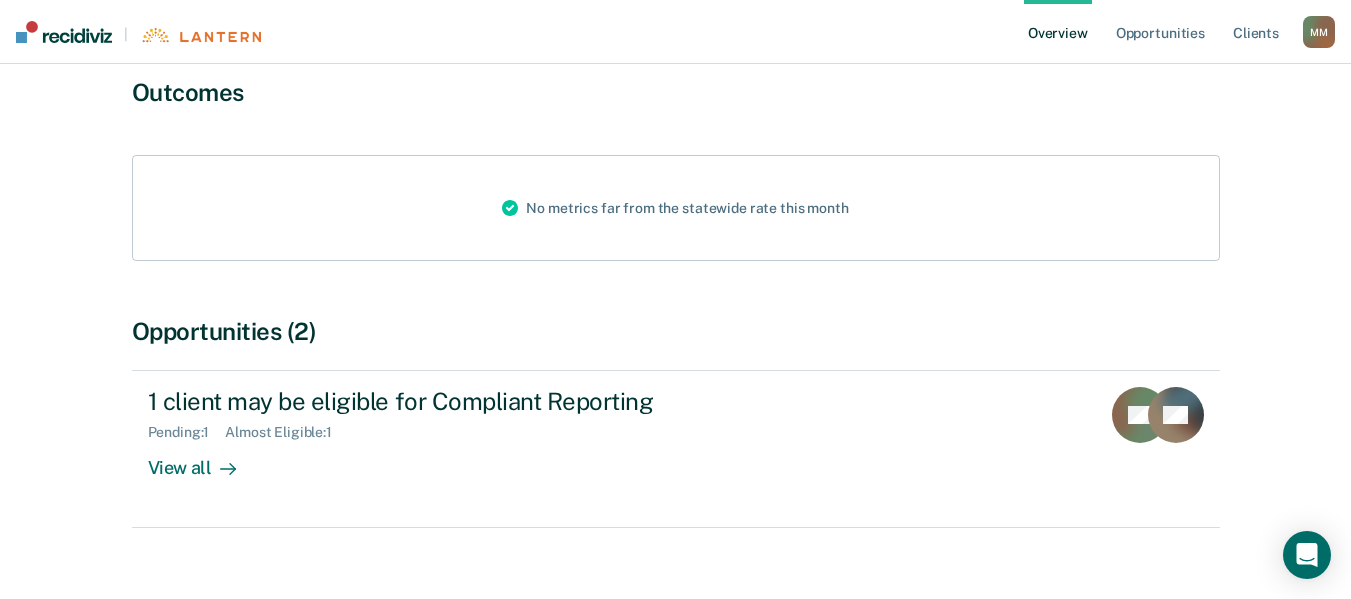 scroll, scrollTop: 205, scrollLeft: 0, axis: vertical 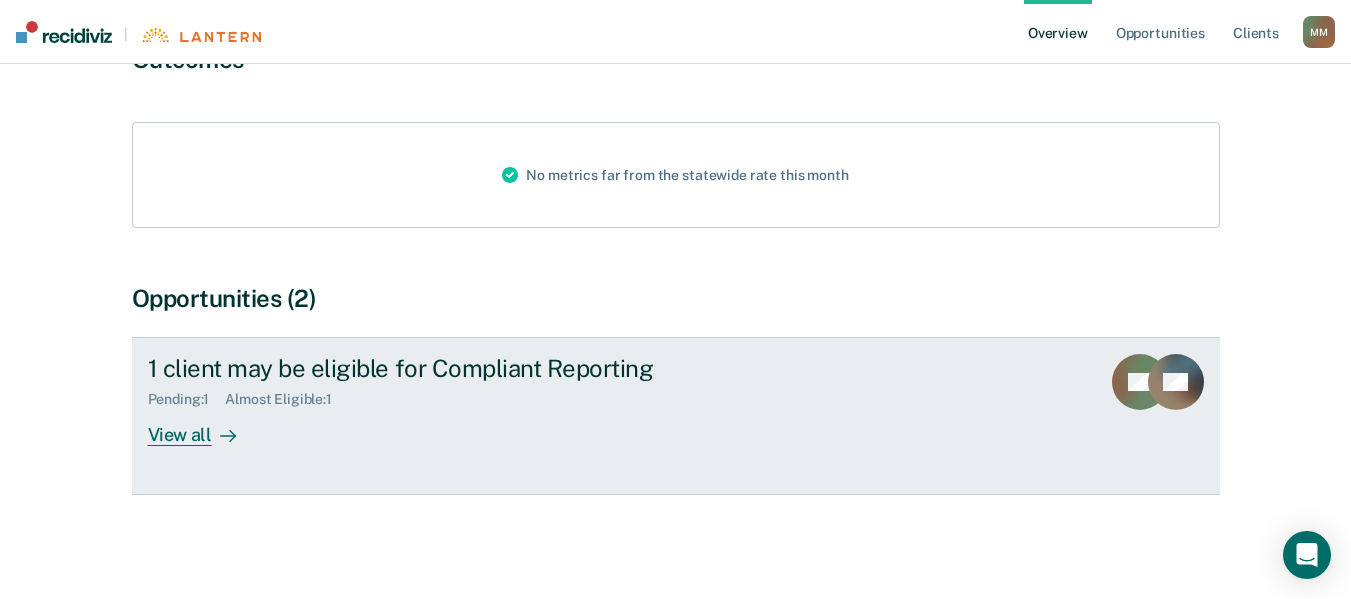 click on "View all" at bounding box center (204, 427) 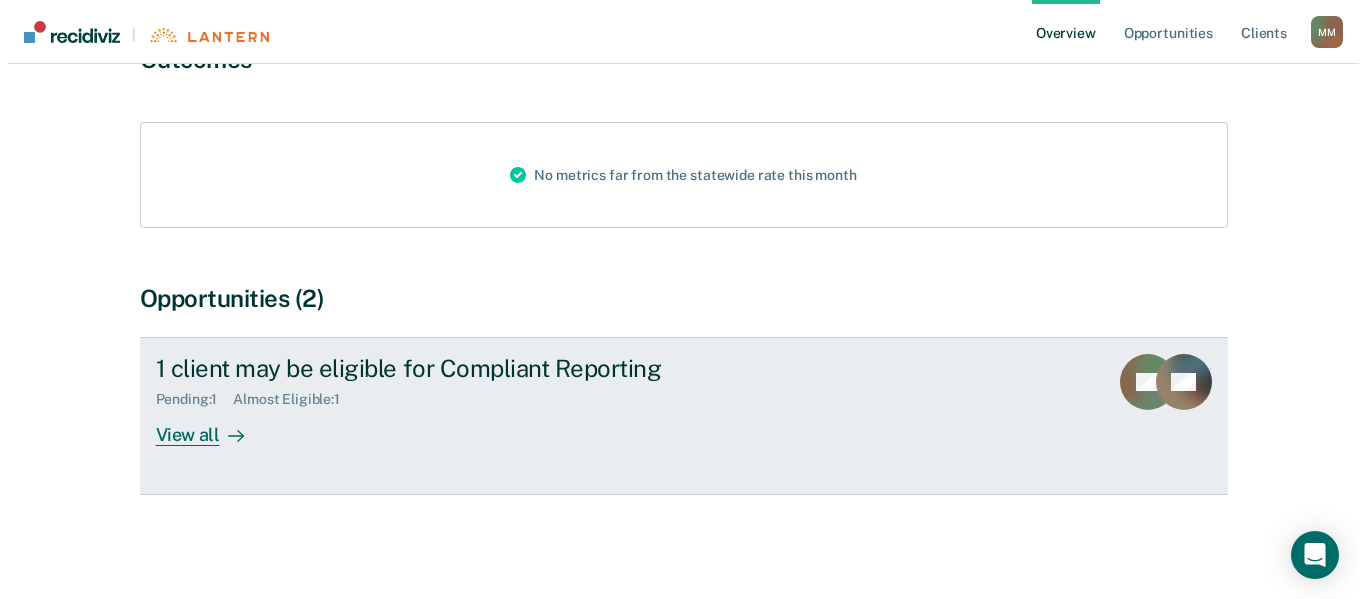 scroll, scrollTop: 0, scrollLeft: 0, axis: both 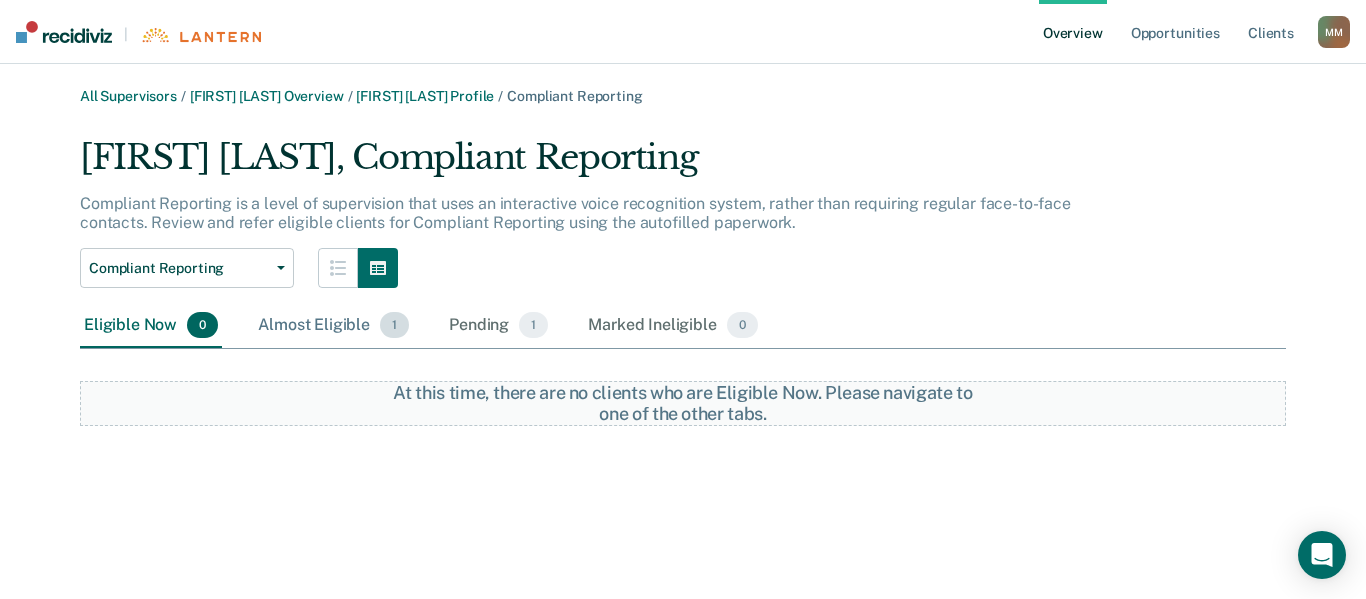 click on "Almost Eligible 1" at bounding box center [333, 326] 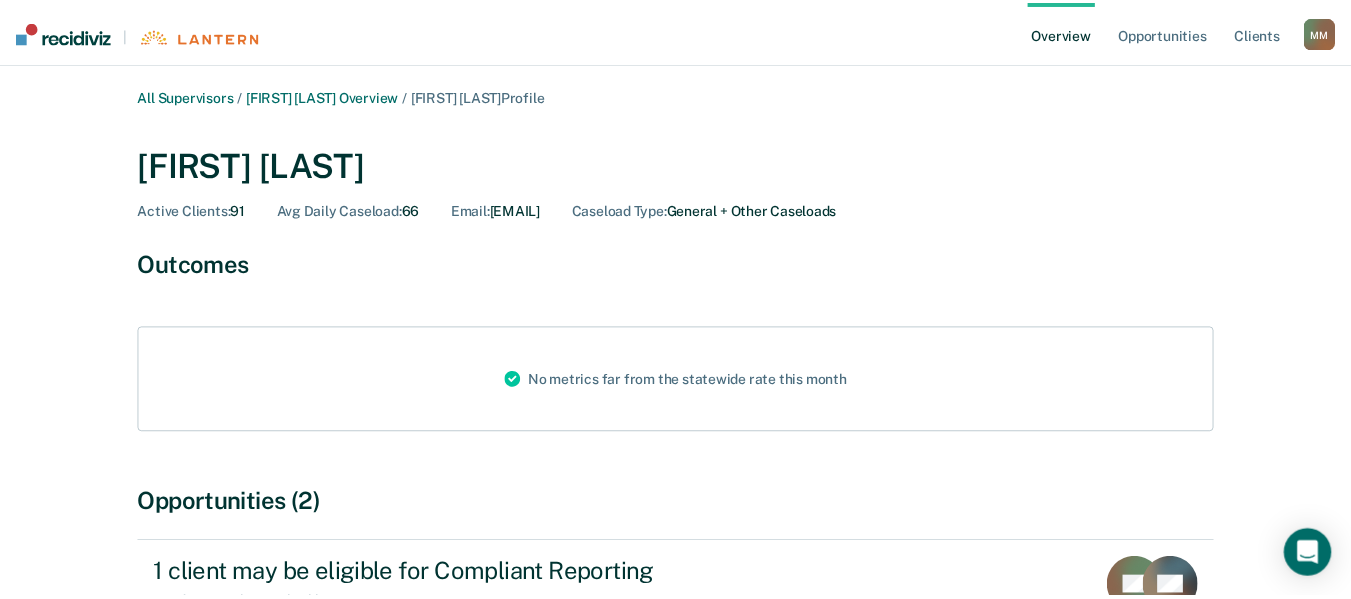 scroll, scrollTop: 205, scrollLeft: 0, axis: vertical 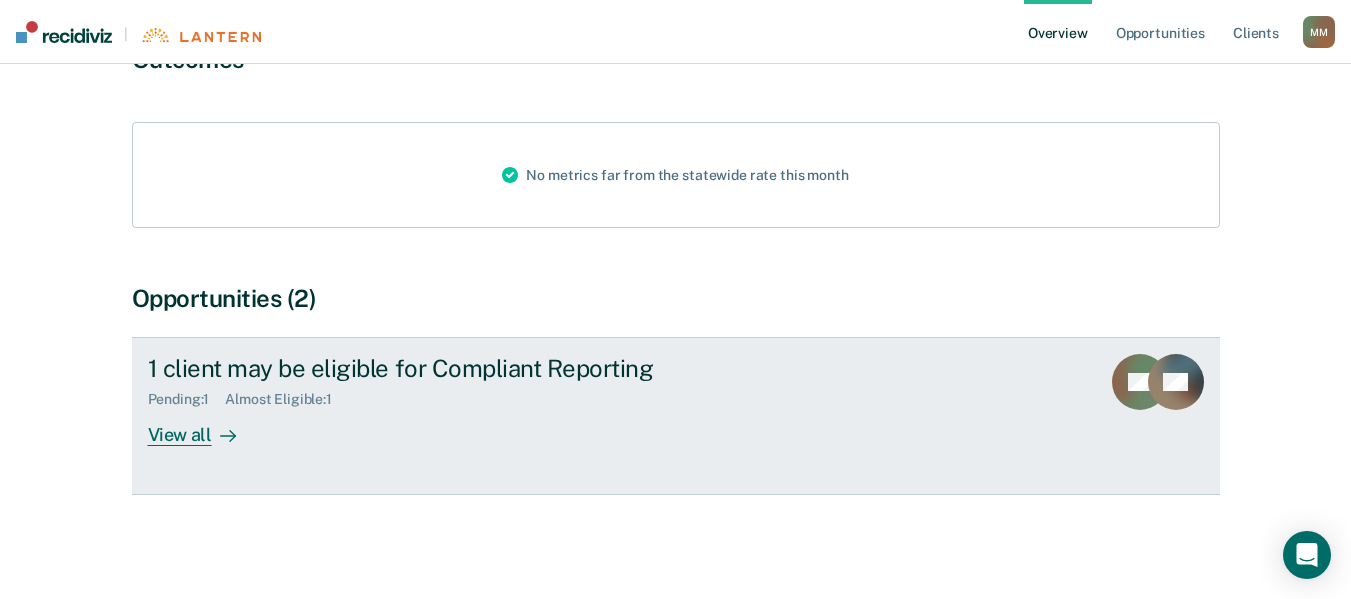 click on "View all" at bounding box center (204, 427) 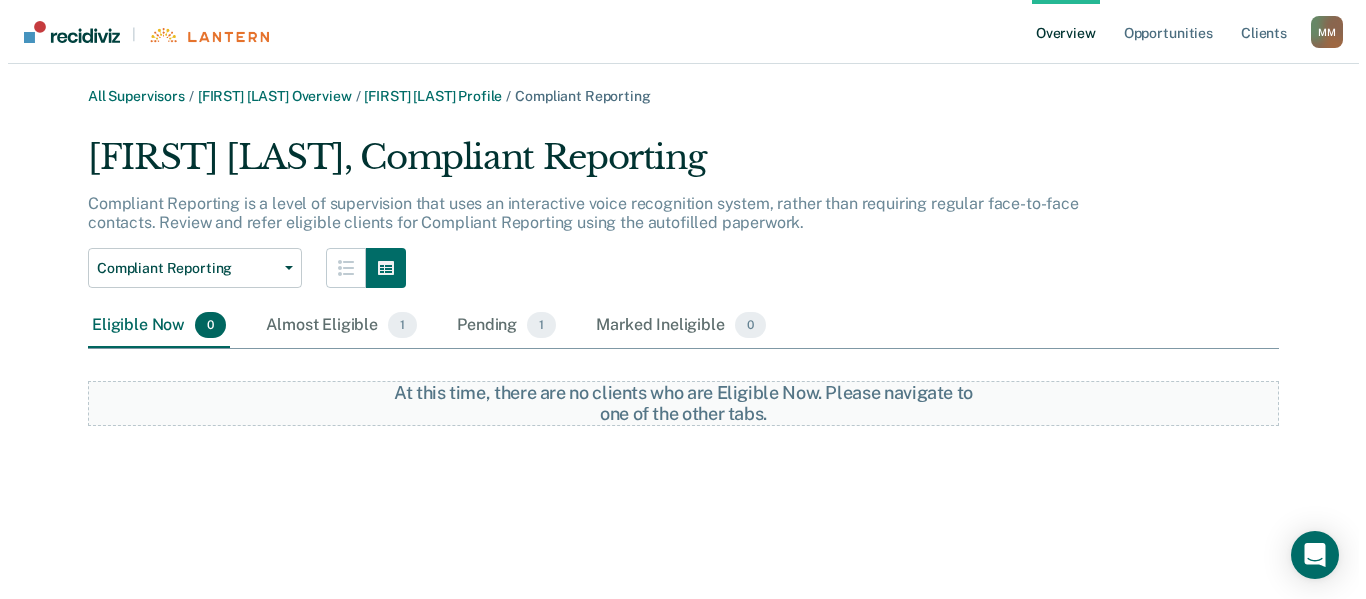 scroll, scrollTop: 0, scrollLeft: 0, axis: both 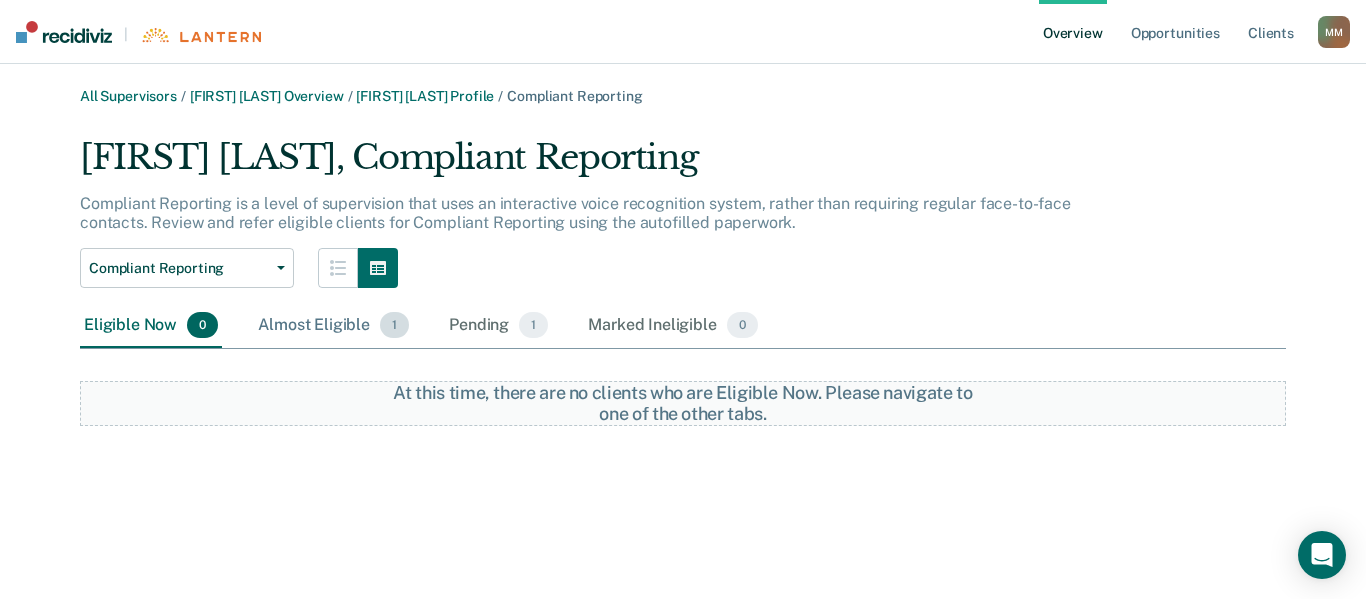 click on "Almost Eligible 1" at bounding box center (333, 326) 